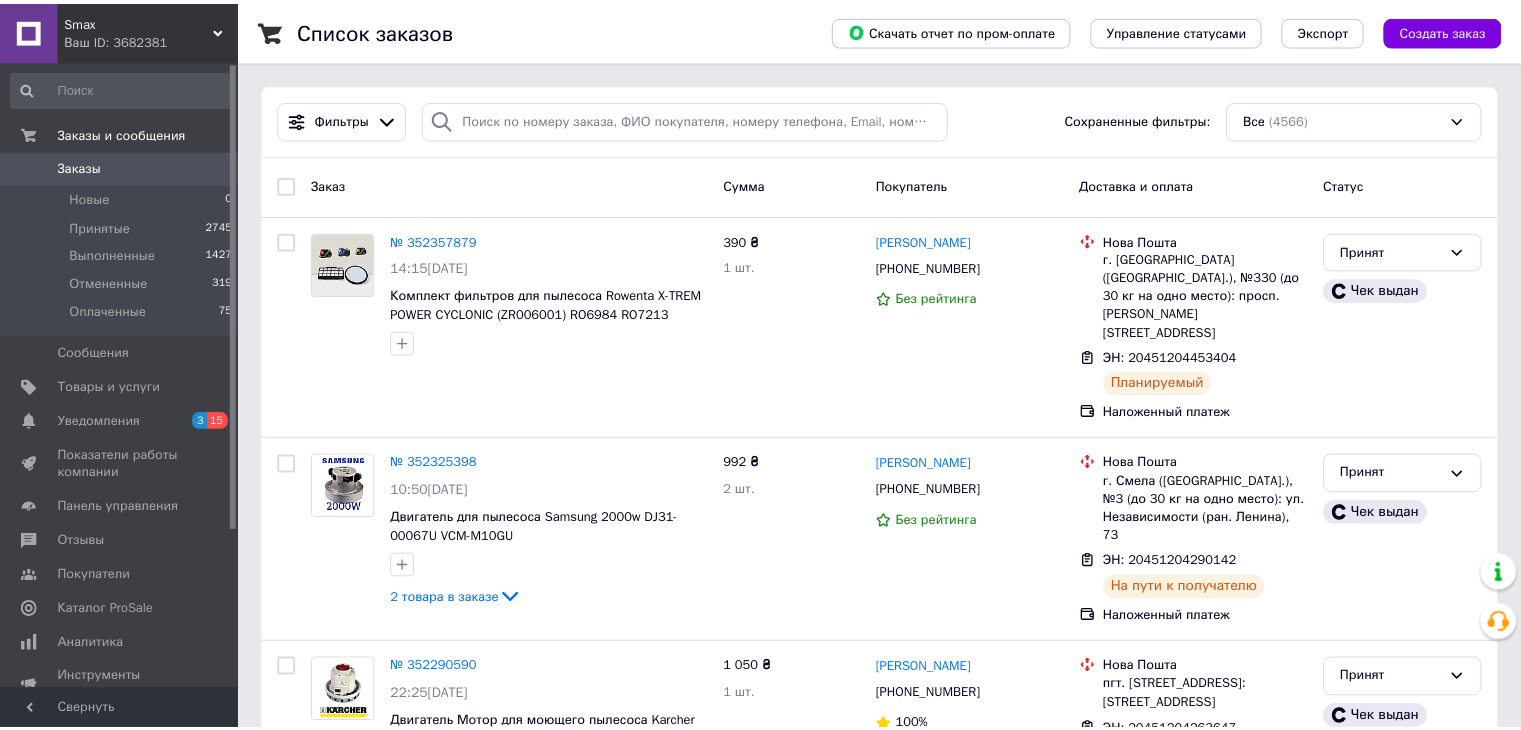 scroll, scrollTop: 0, scrollLeft: 0, axis: both 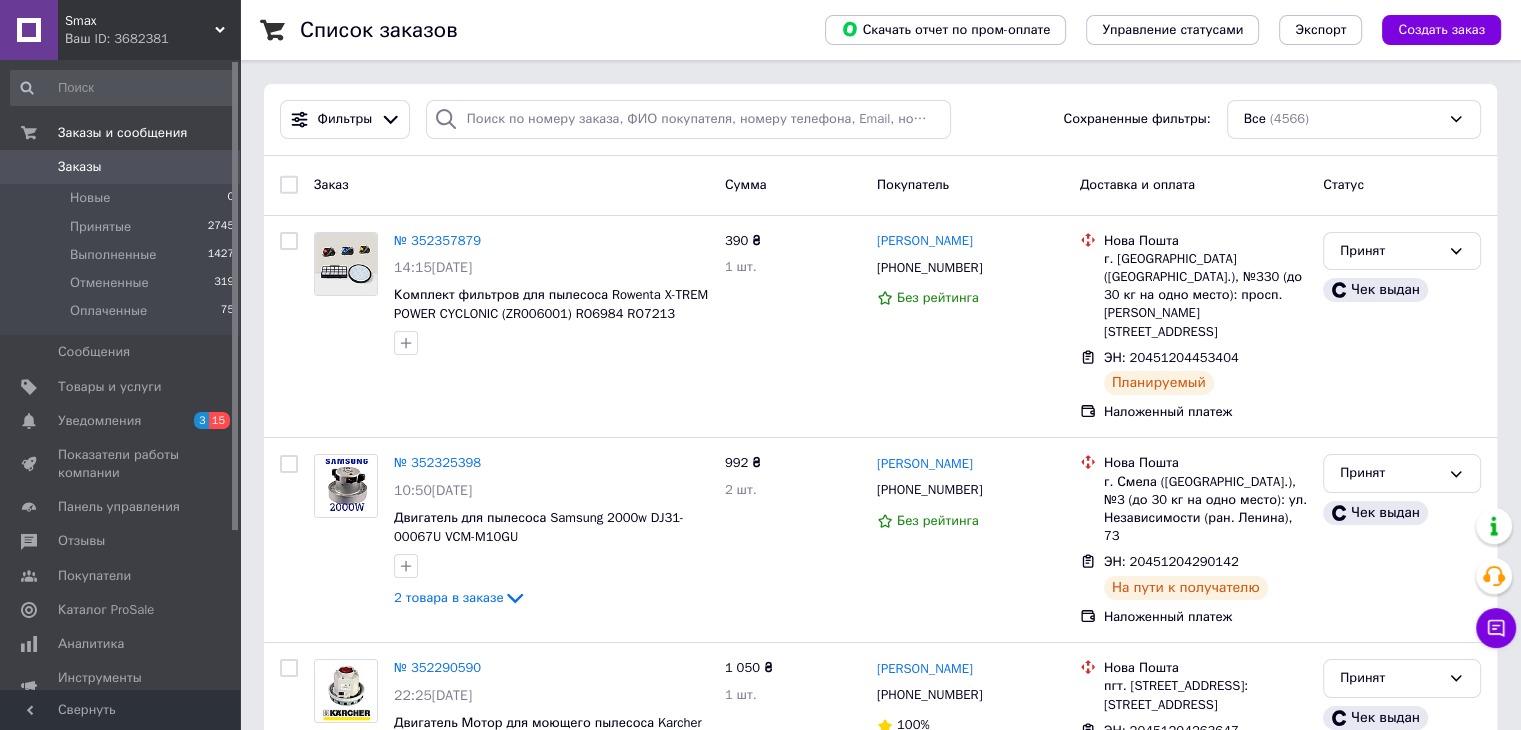 click on "Заказы" at bounding box center [121, 167] 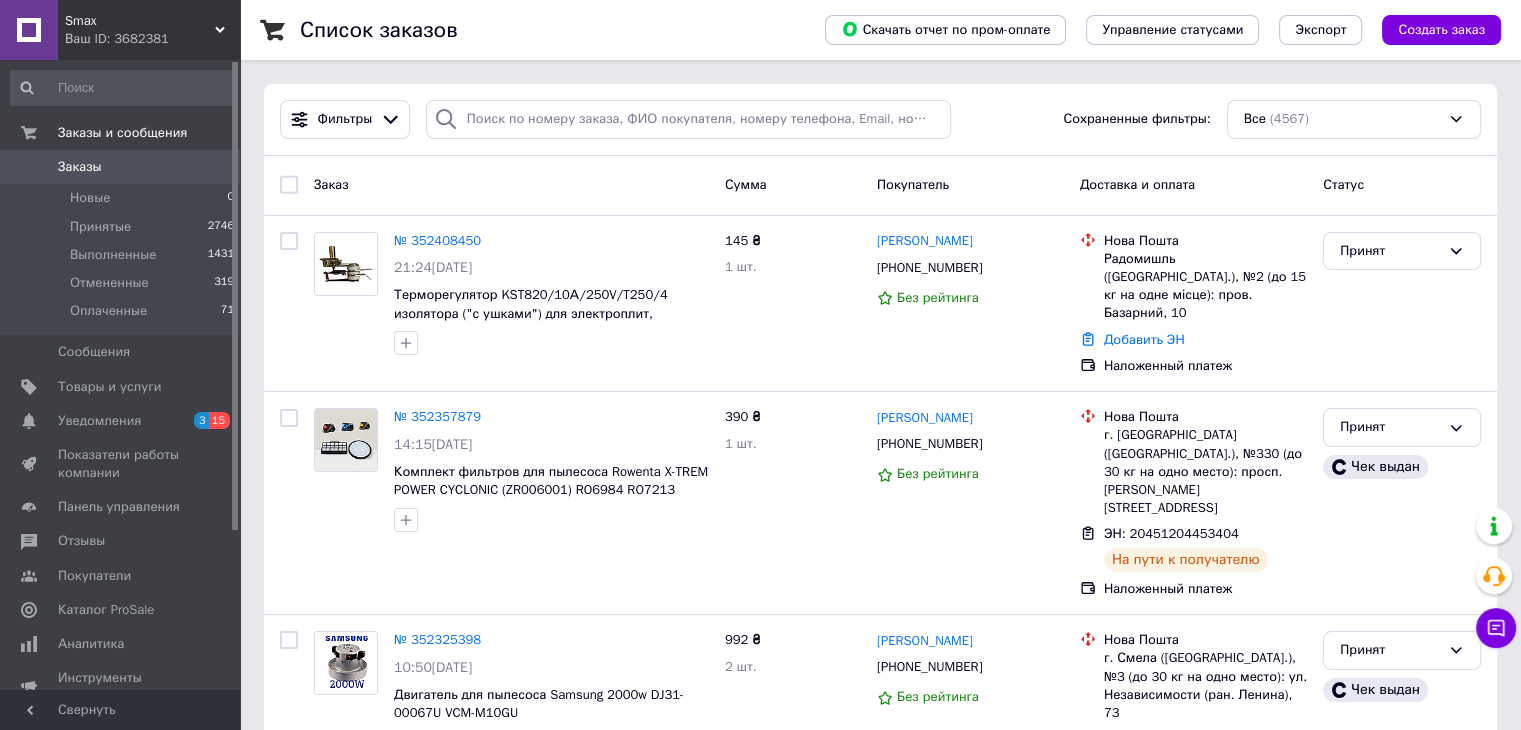 click on "Заказы 0" at bounding box center [123, 167] 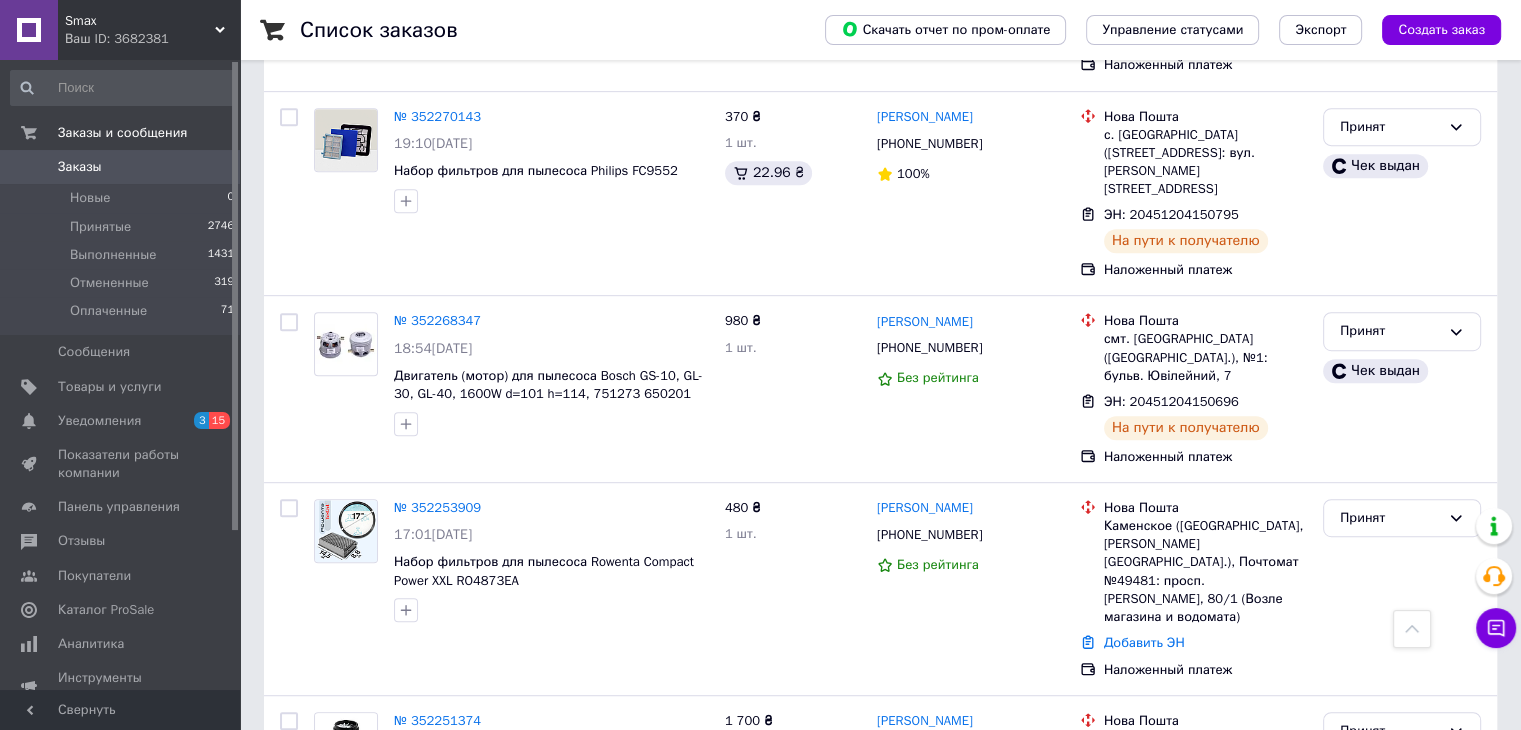 scroll, scrollTop: 1200, scrollLeft: 0, axis: vertical 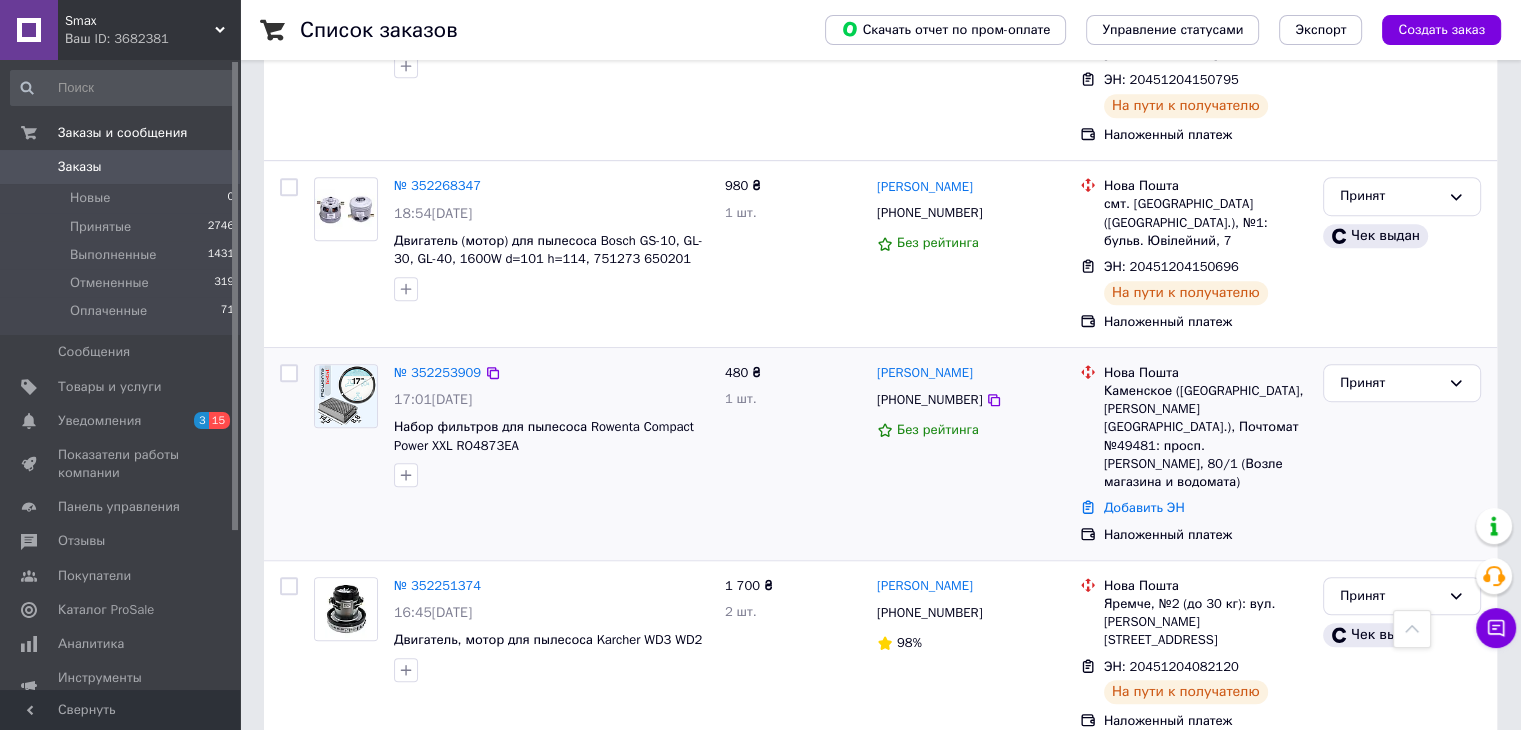 click at bounding box center [289, 373] 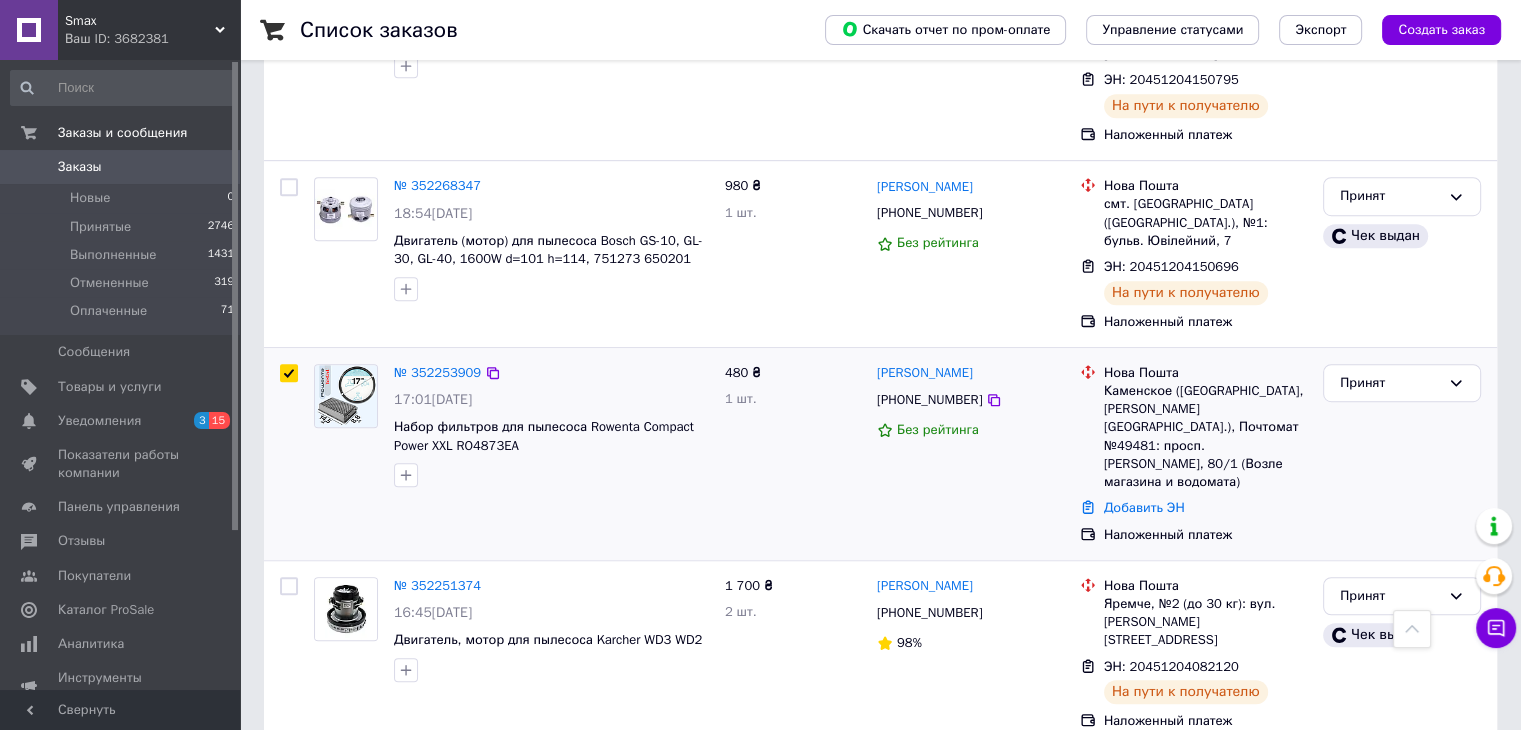 checkbox on "true" 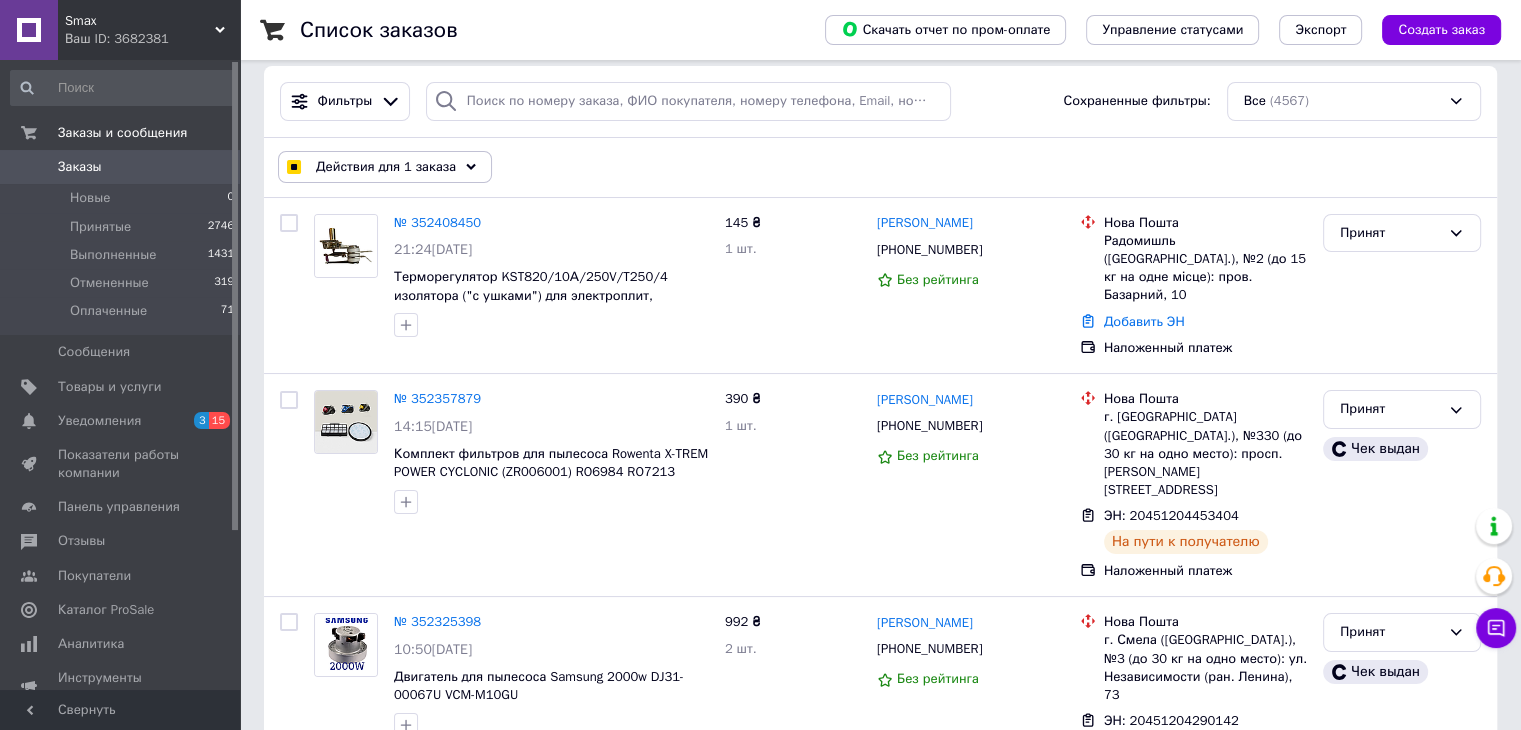 scroll, scrollTop: 0, scrollLeft: 0, axis: both 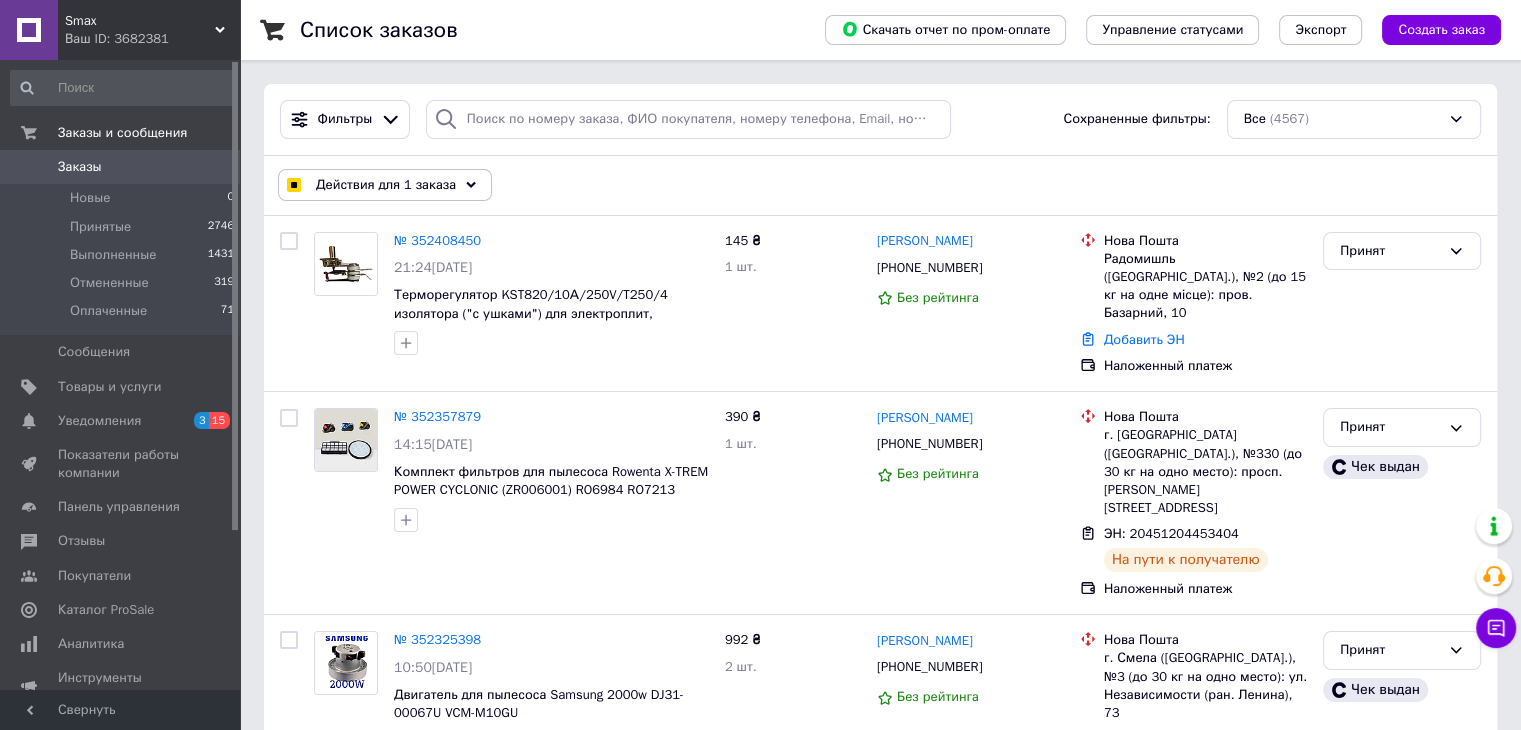 click on "Действия для 1 заказа" at bounding box center [386, 185] 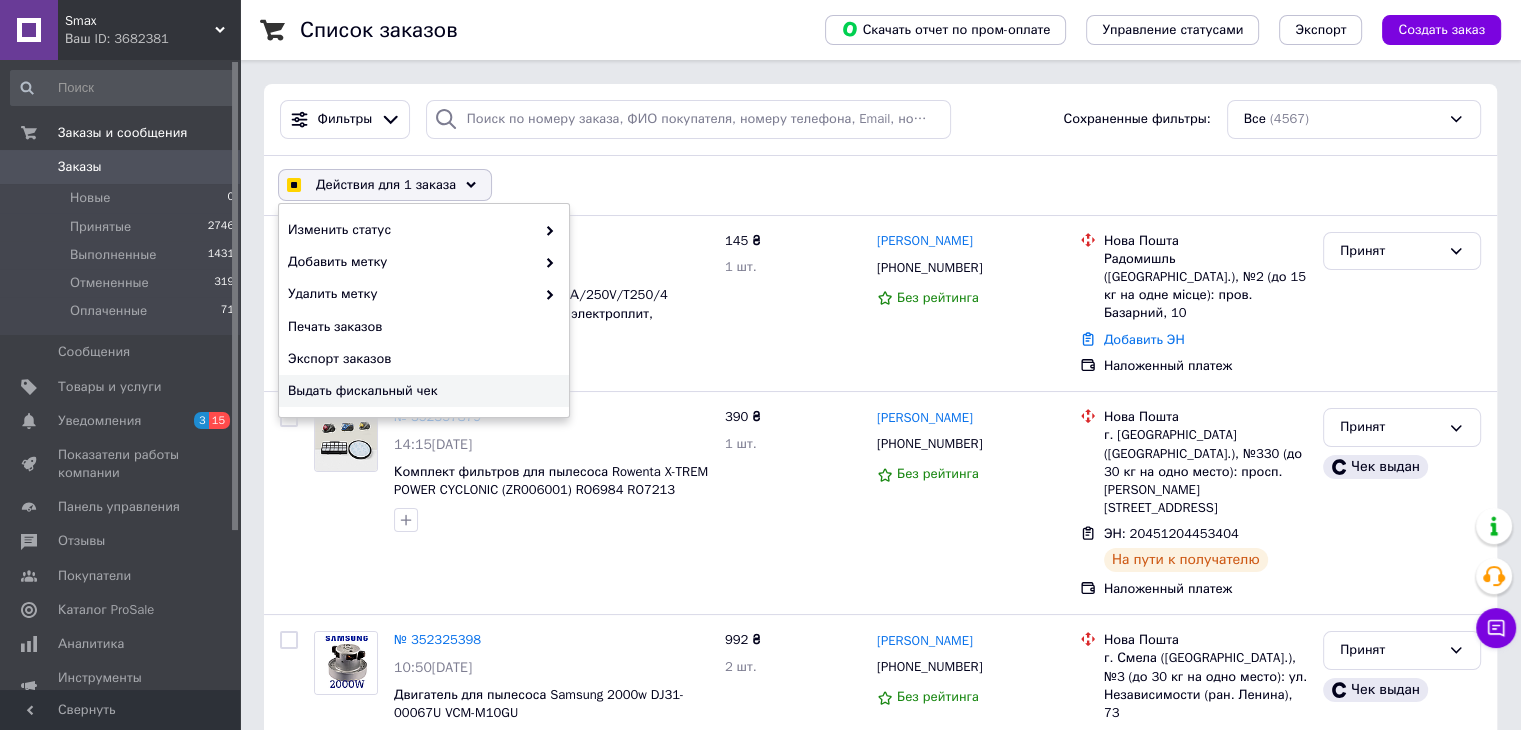 click on "Выдать фискальный чек" at bounding box center (421, 391) 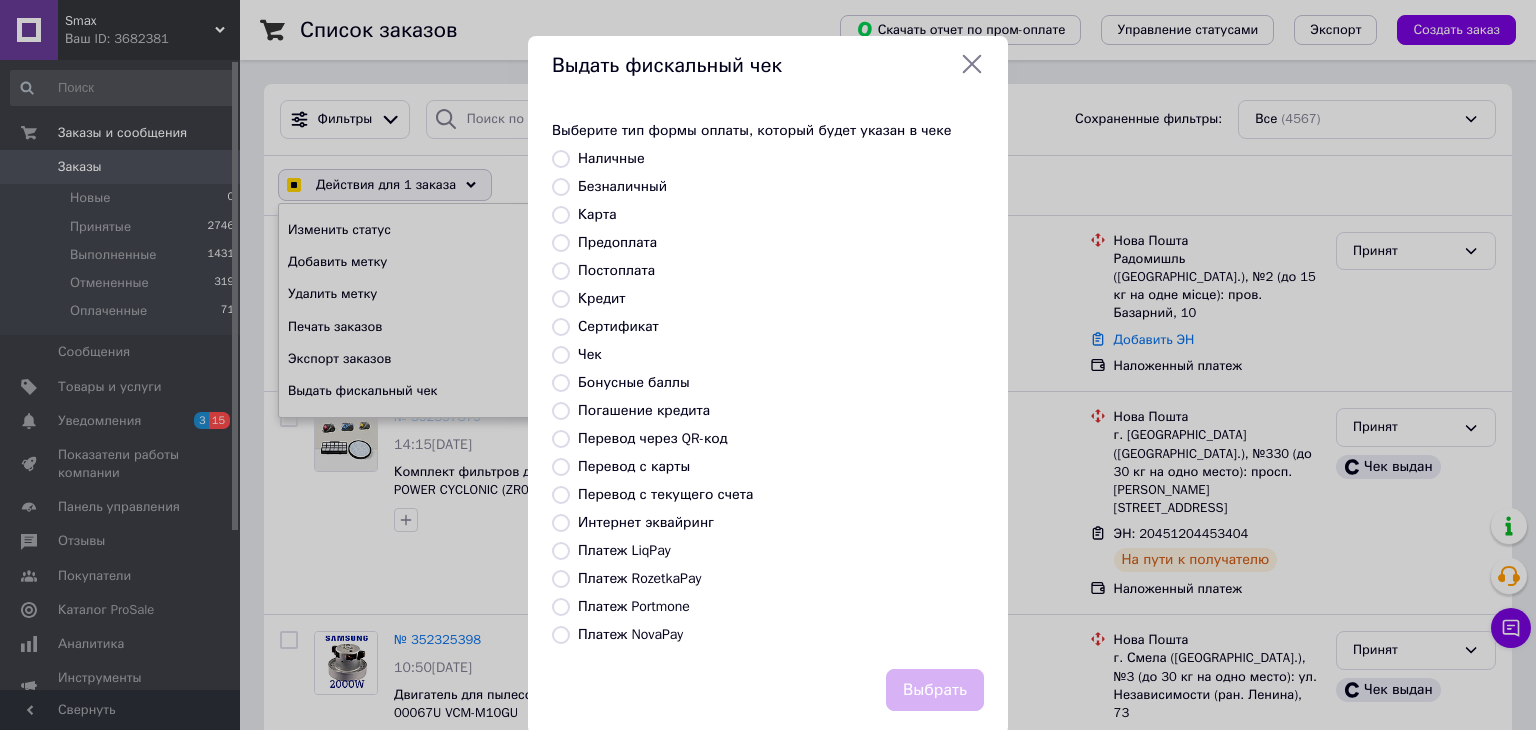 click on "Интернет эквайринг" at bounding box center (646, 522) 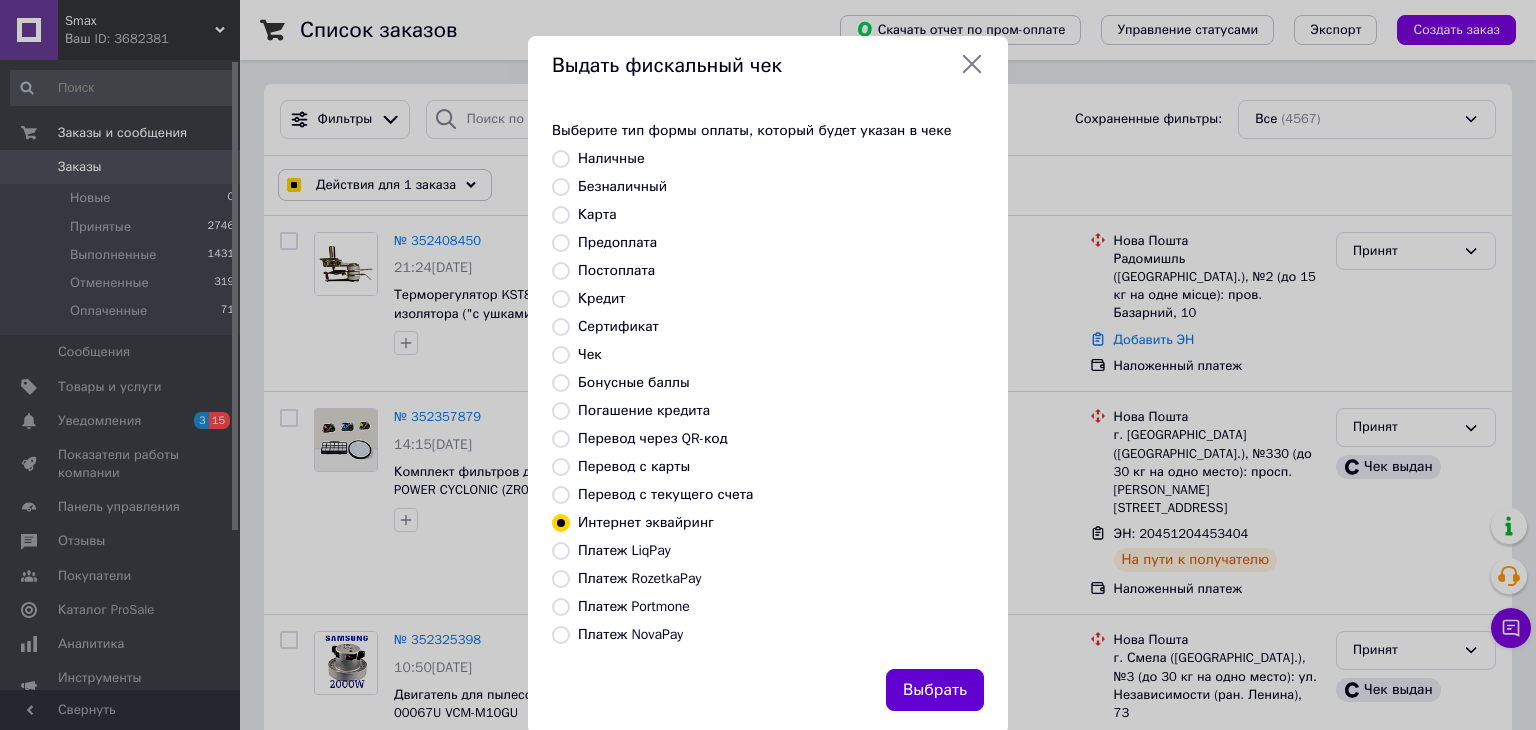 click on "Выбрать" at bounding box center [935, 690] 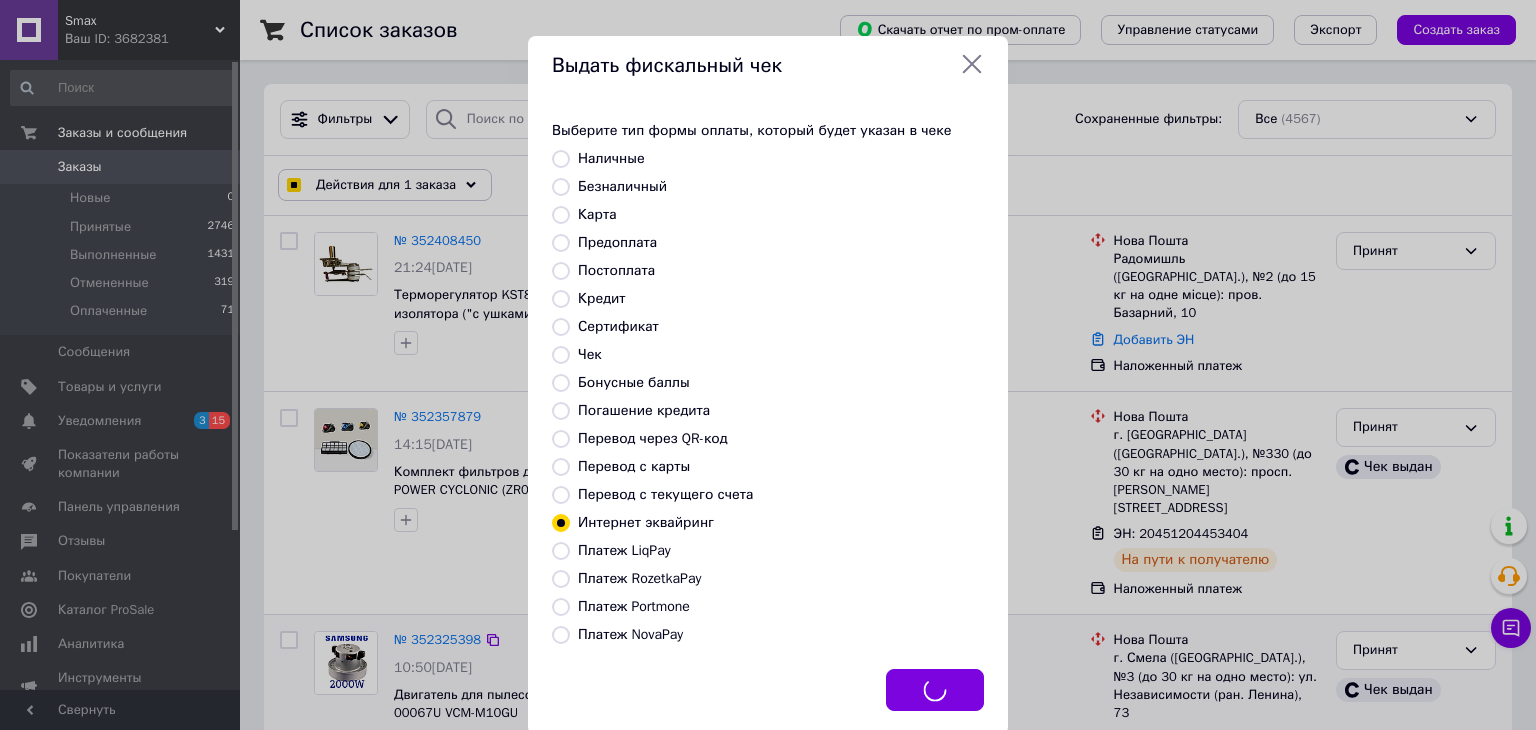 checkbox on "true" 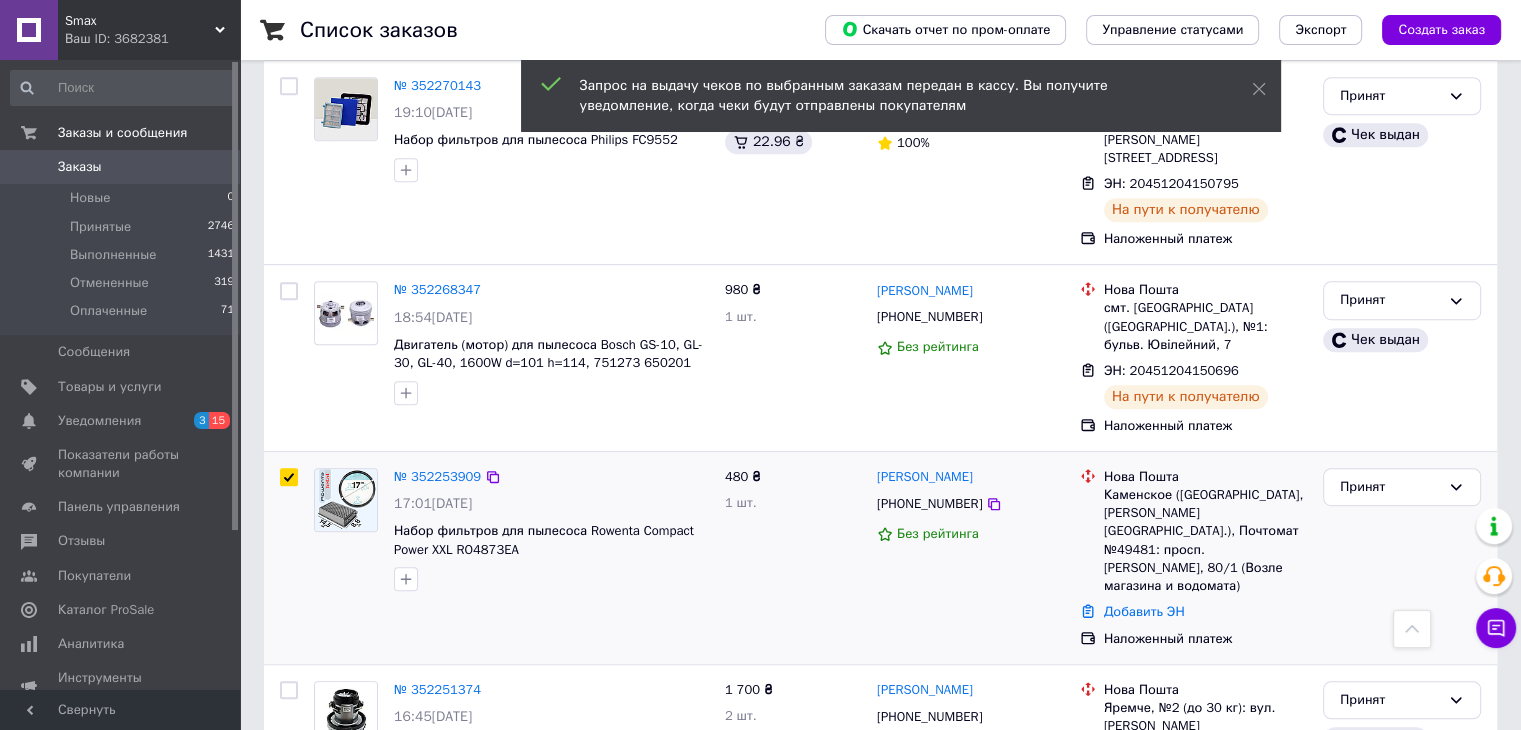 scroll, scrollTop: 1100, scrollLeft: 0, axis: vertical 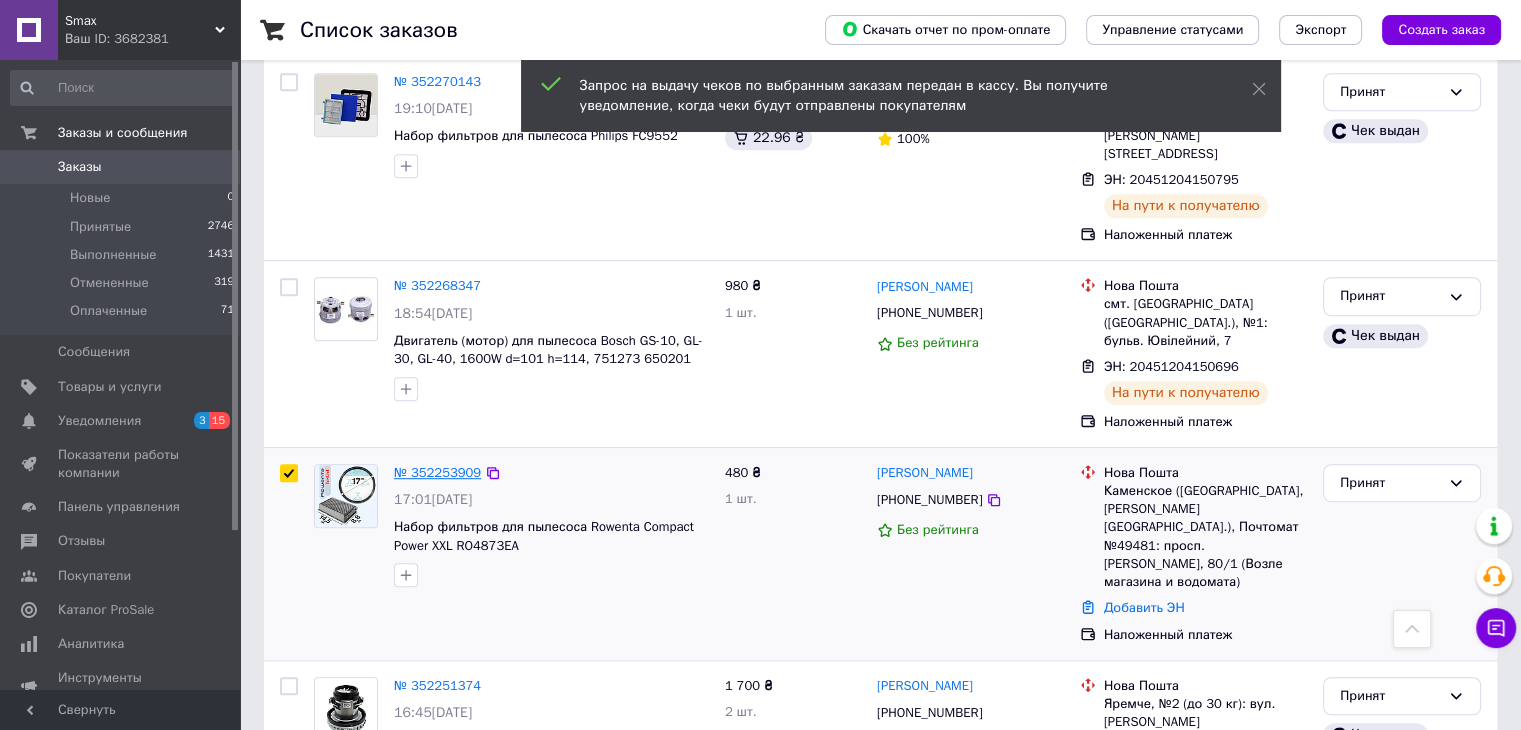 click on "№ 352253909" at bounding box center (437, 472) 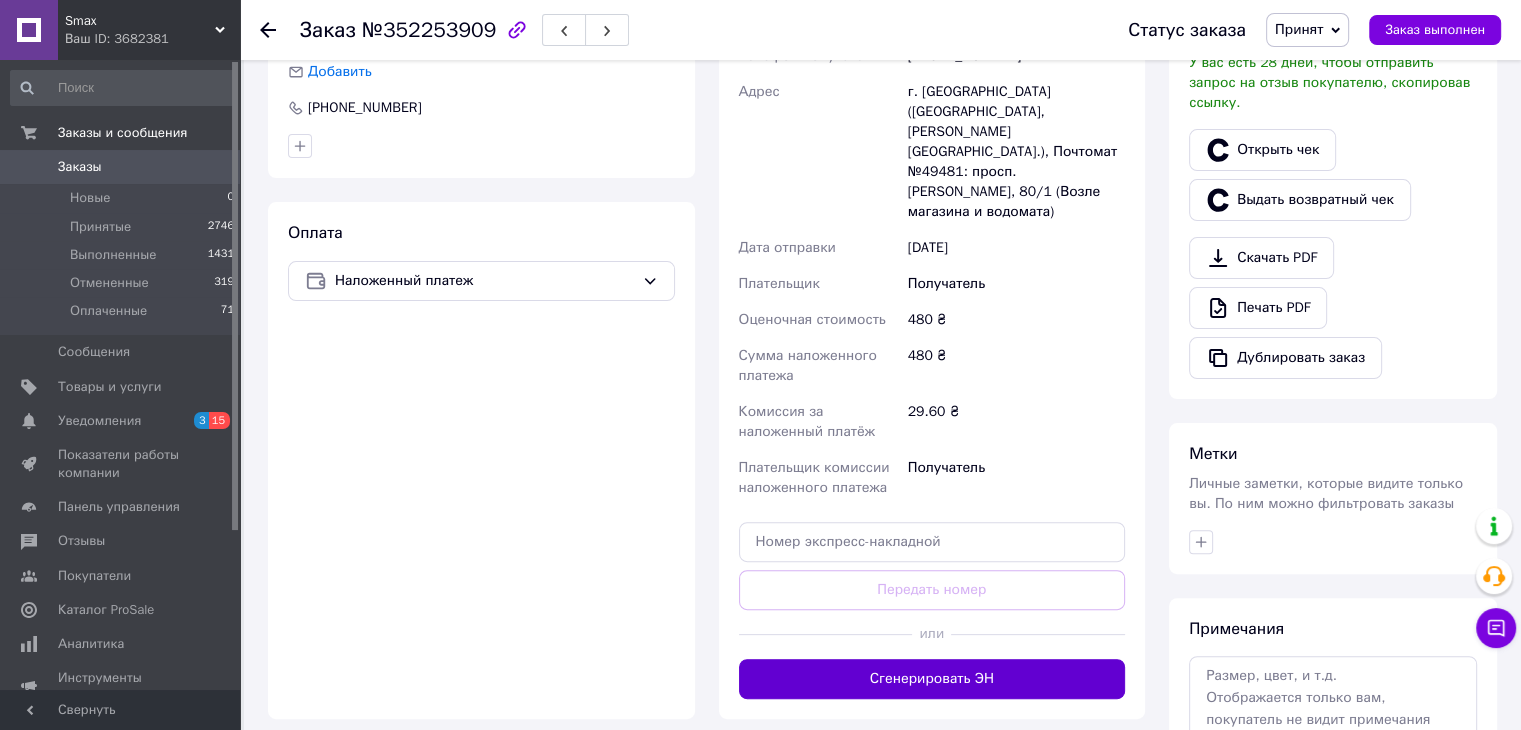 click on "Сгенерировать ЭН" at bounding box center (932, 679) 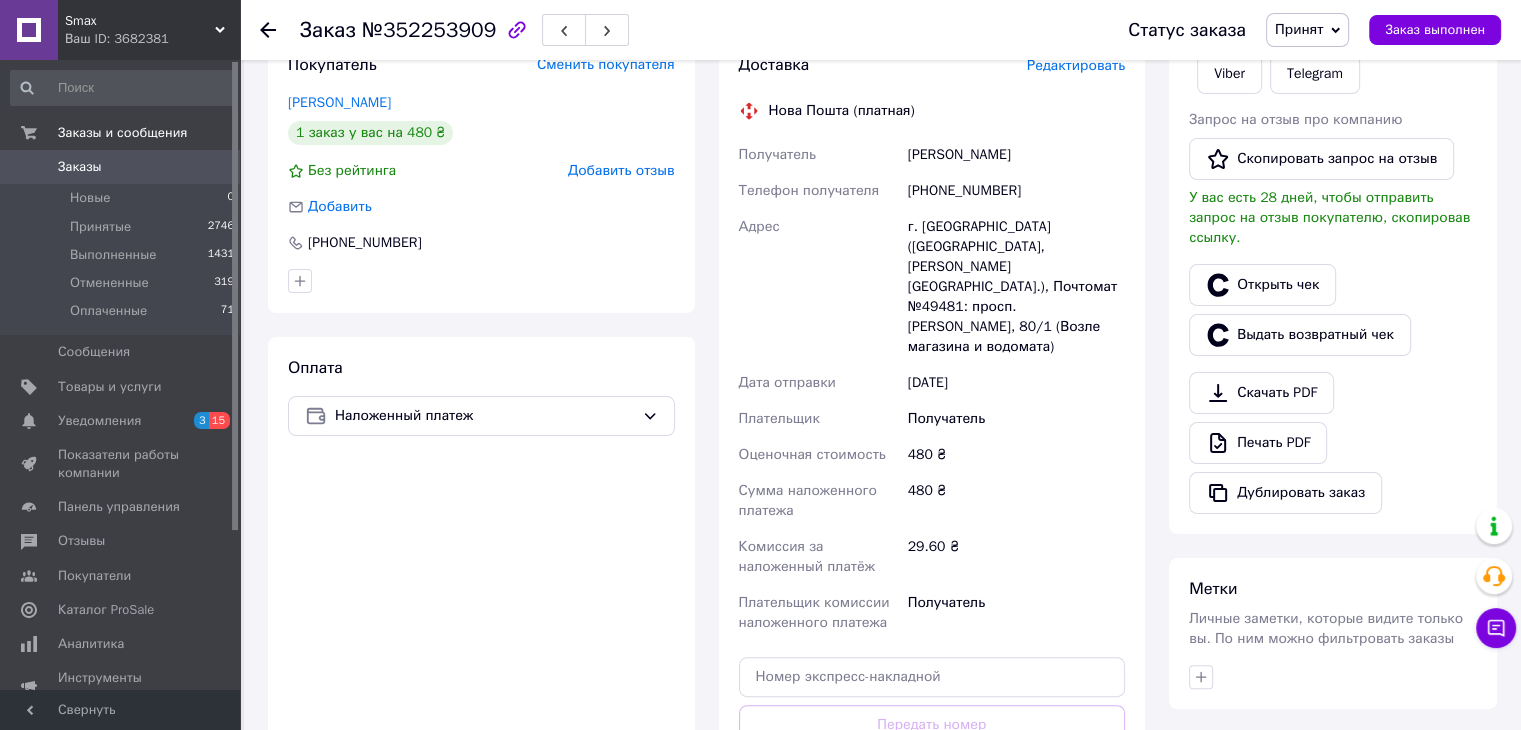 scroll, scrollTop: 300, scrollLeft: 0, axis: vertical 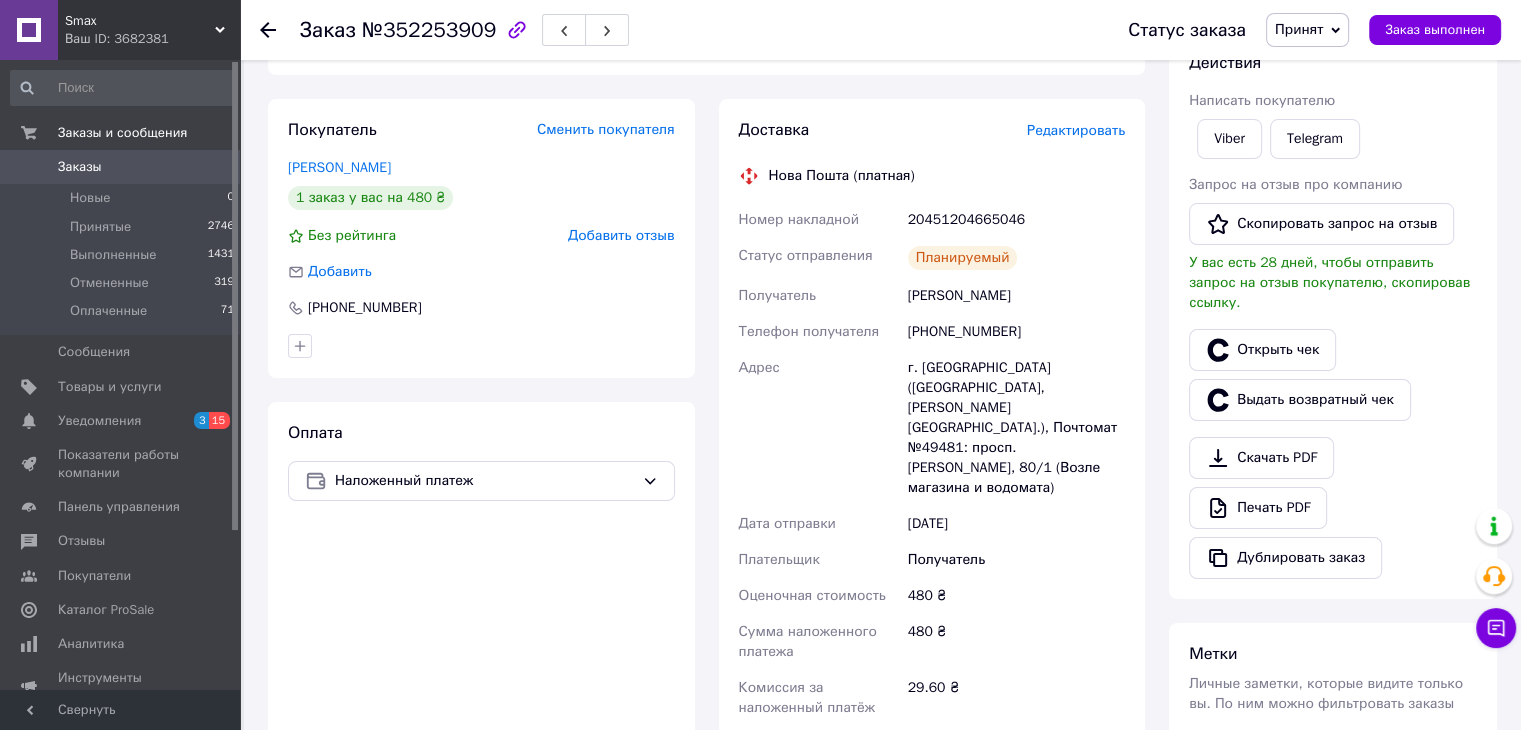 click on "Заказы 0" at bounding box center (123, 167) 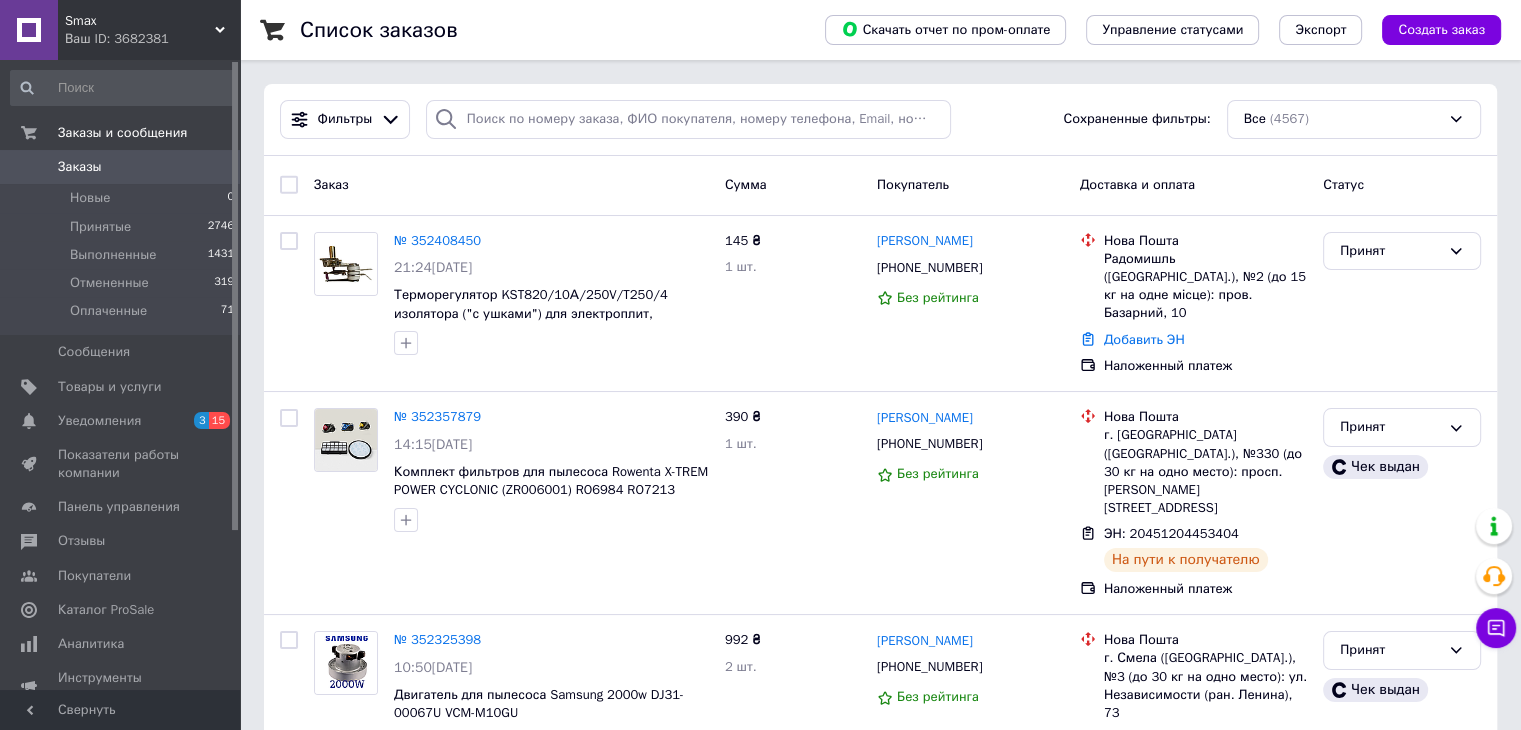 click on "Заказы" at bounding box center [121, 167] 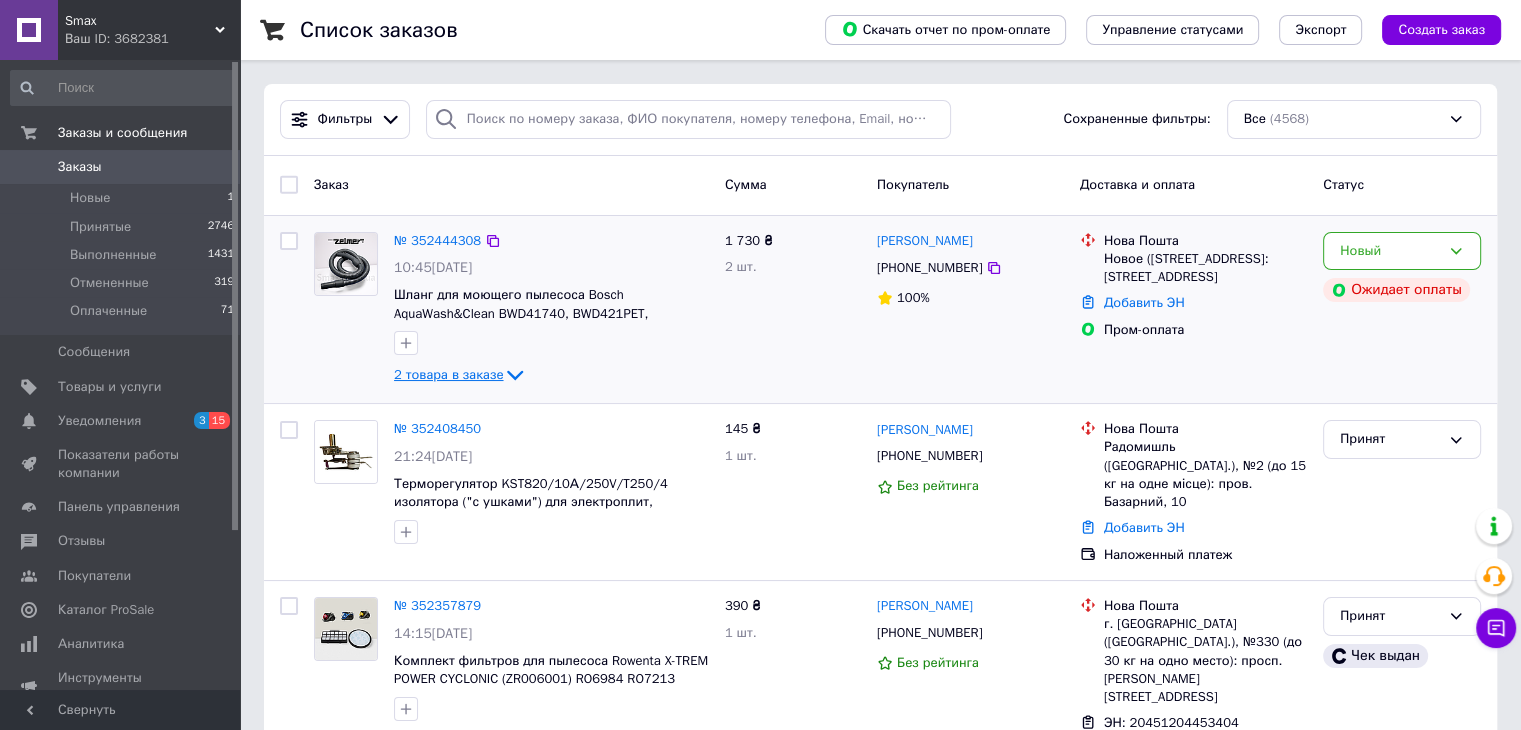click on "2 товара в заказе" at bounding box center (448, 374) 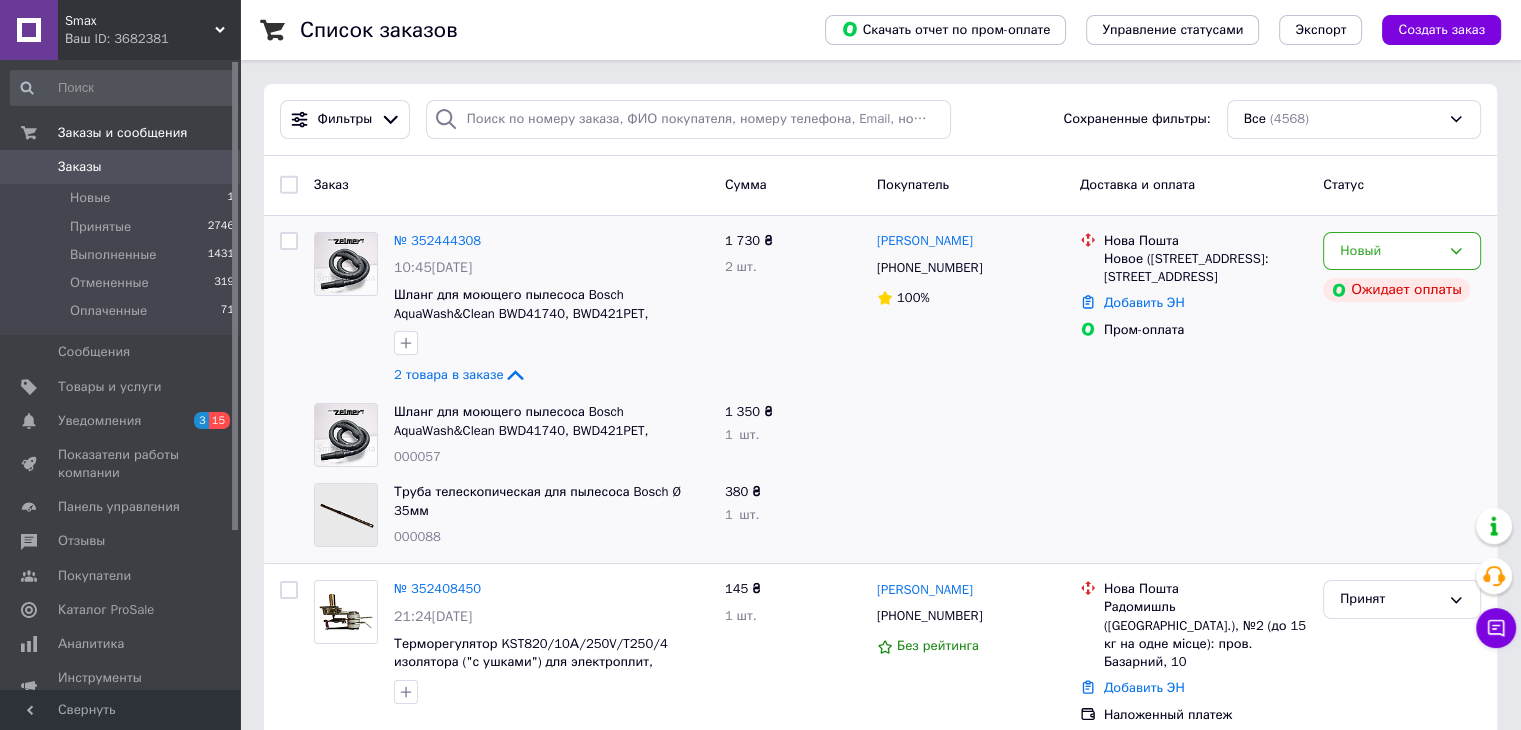 click on "Заказы" at bounding box center (121, 167) 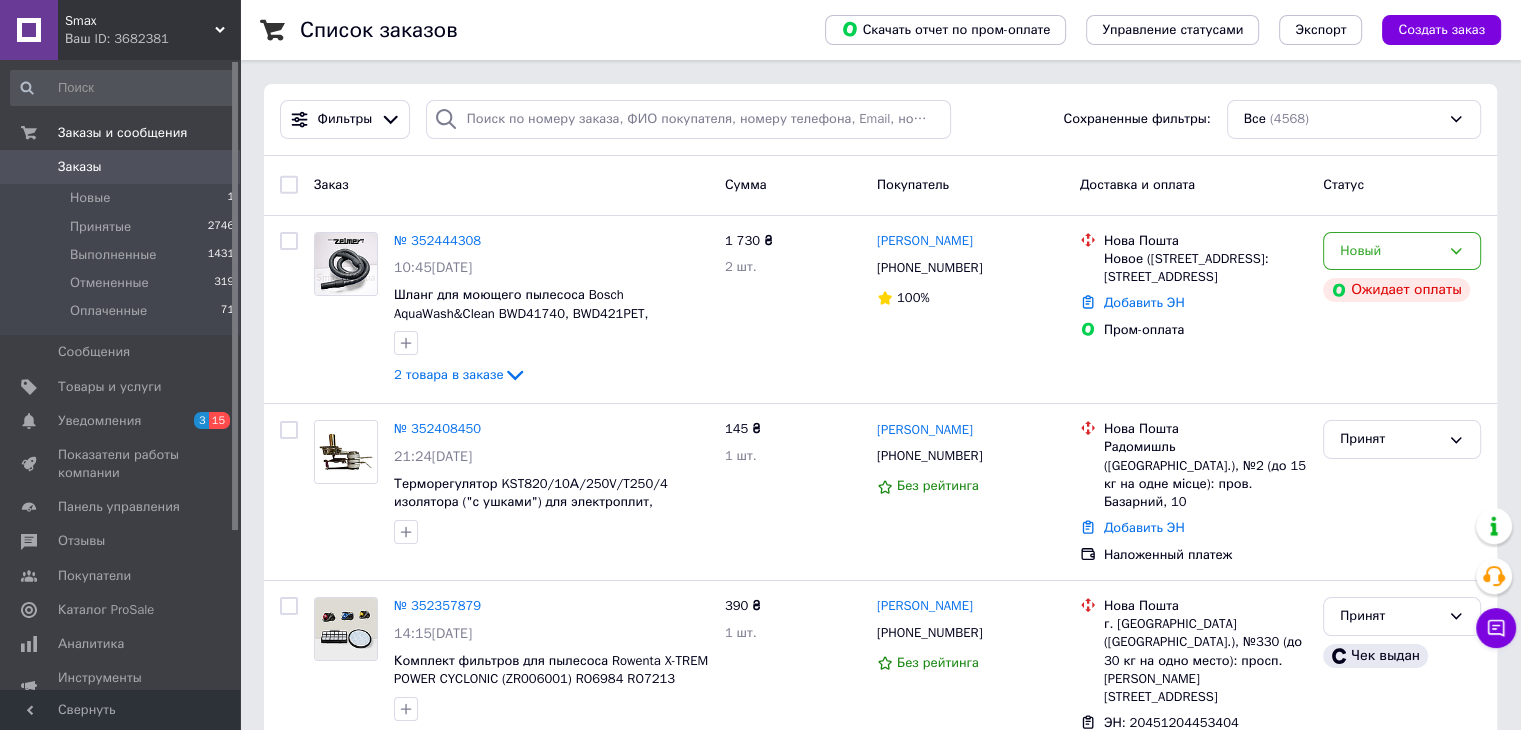 click on "Заказы" at bounding box center (121, 167) 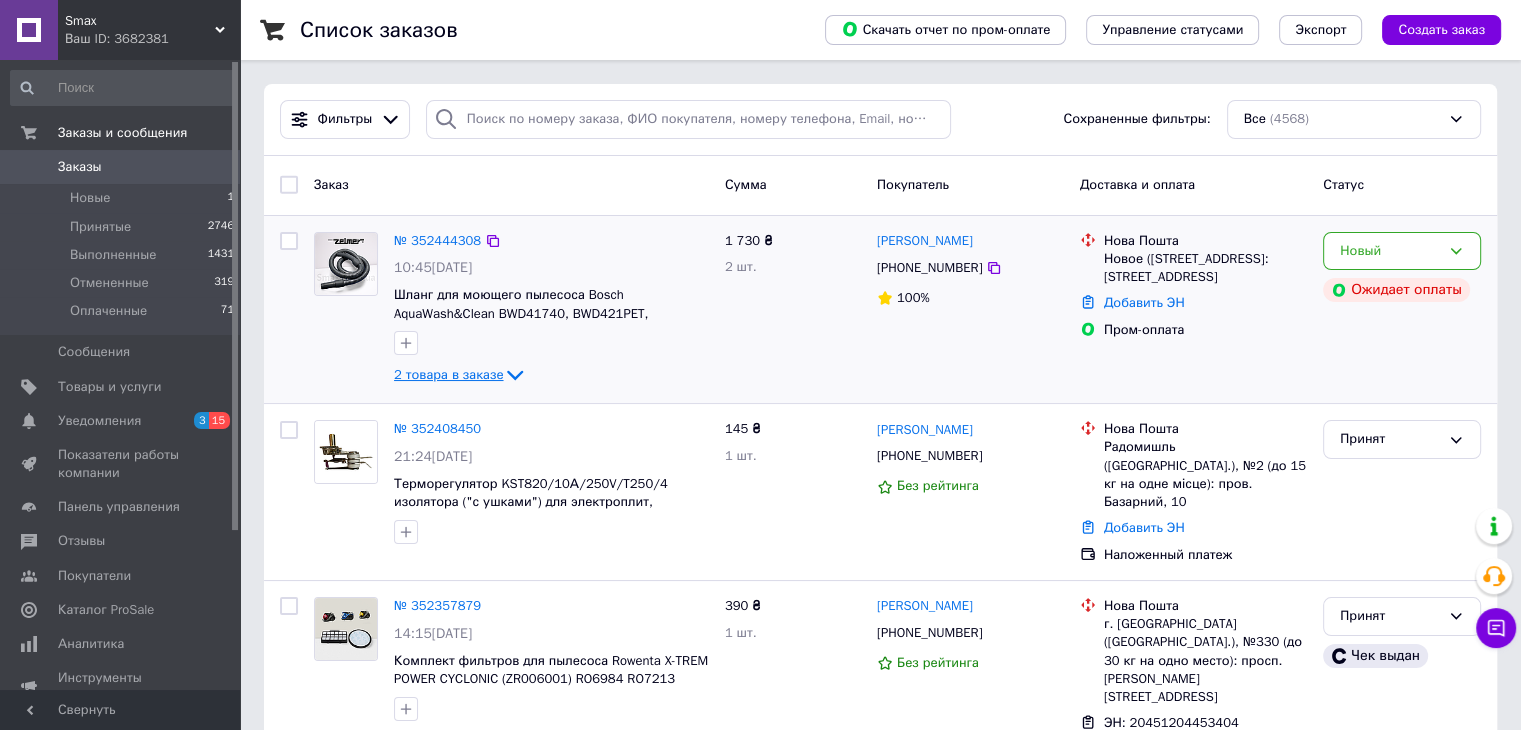 click on "2 товара в заказе" at bounding box center (448, 374) 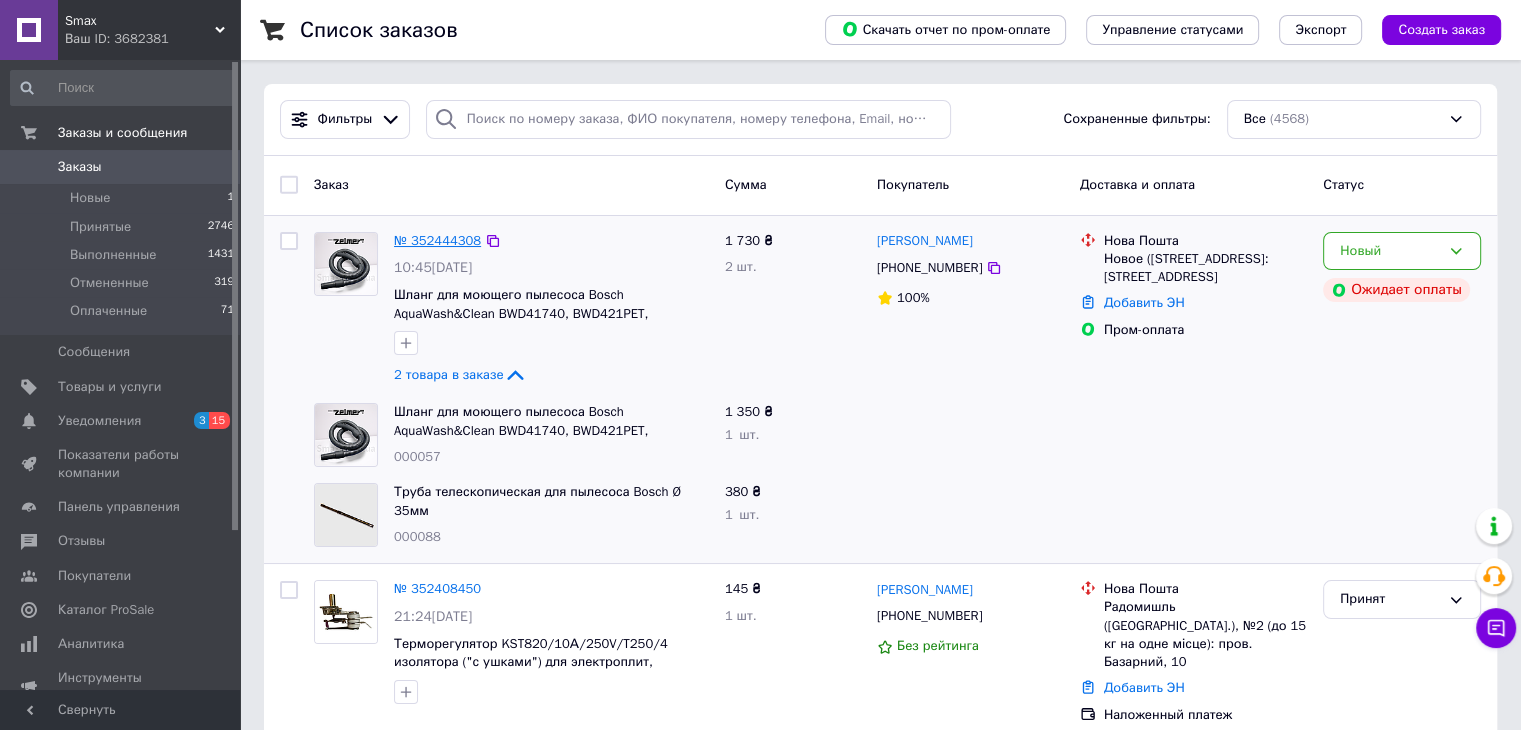 click on "№ 352444308" at bounding box center [437, 240] 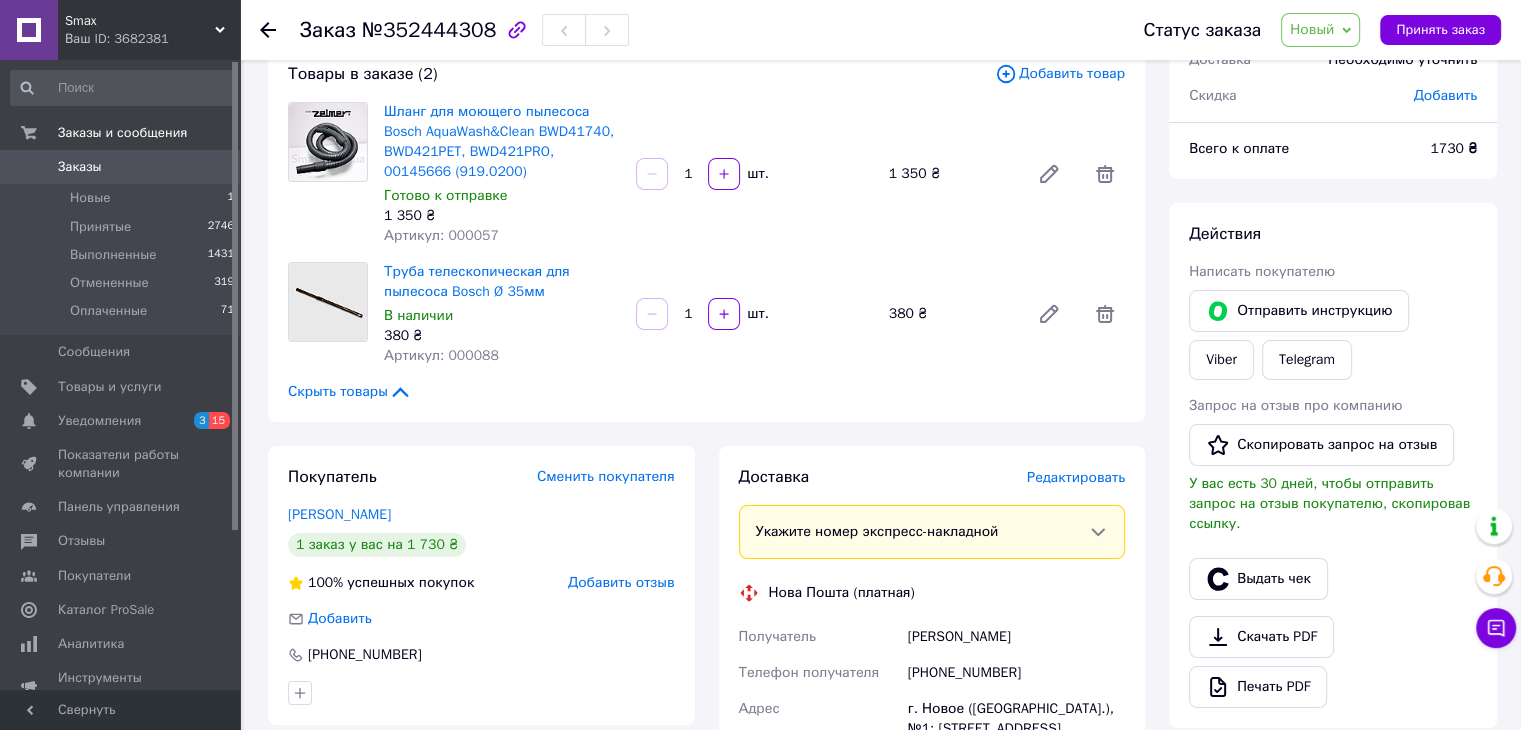 scroll, scrollTop: 100, scrollLeft: 0, axis: vertical 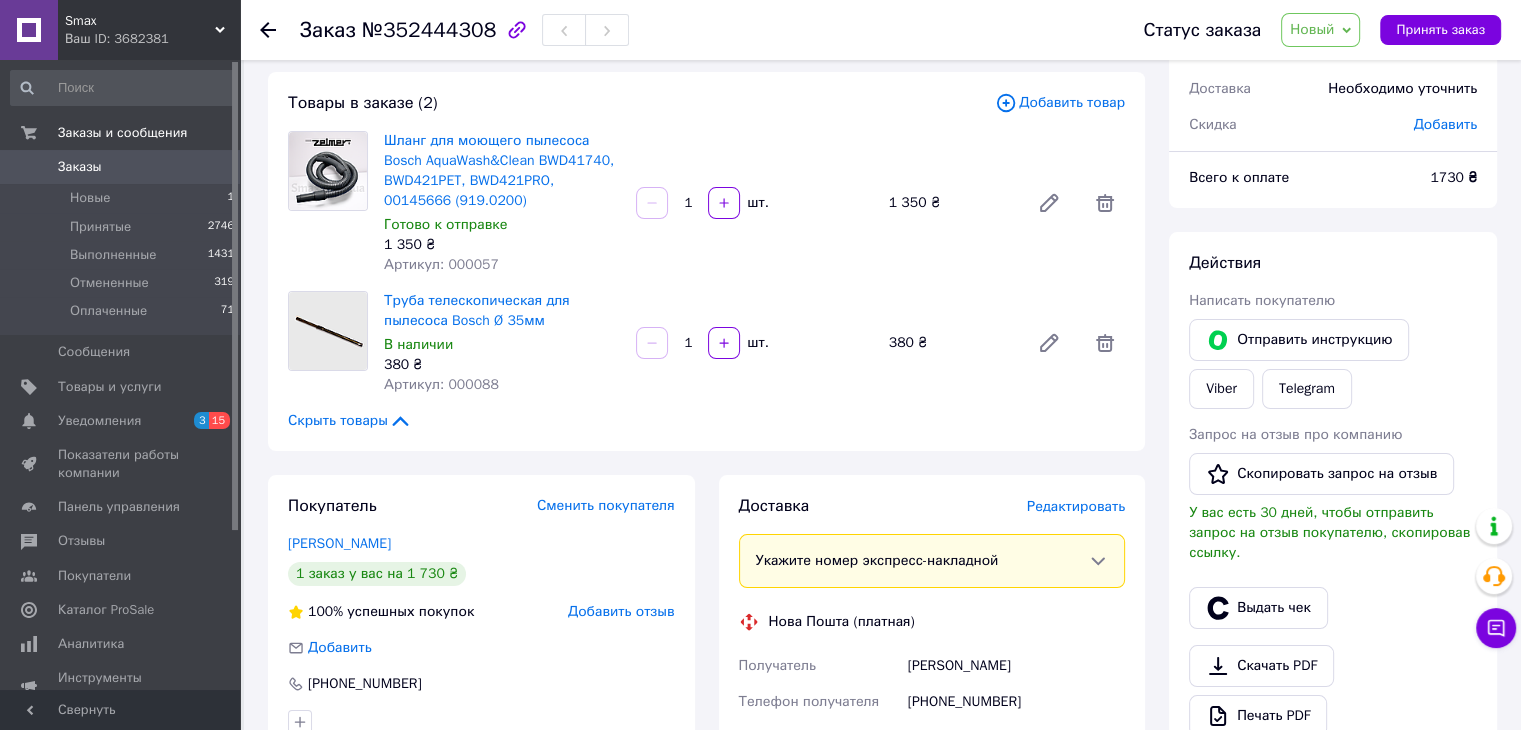 click on "Заказы" at bounding box center (121, 167) 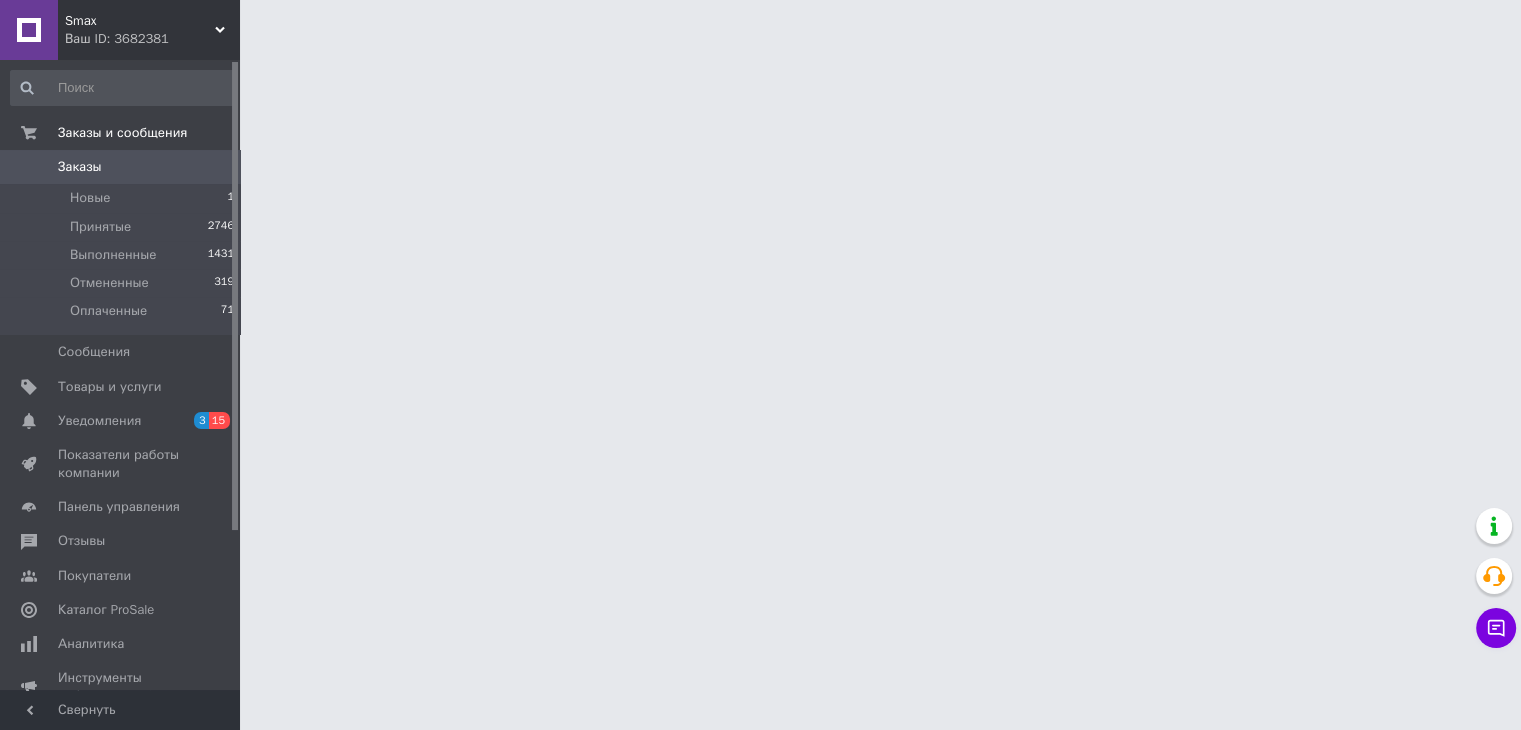 scroll, scrollTop: 0, scrollLeft: 0, axis: both 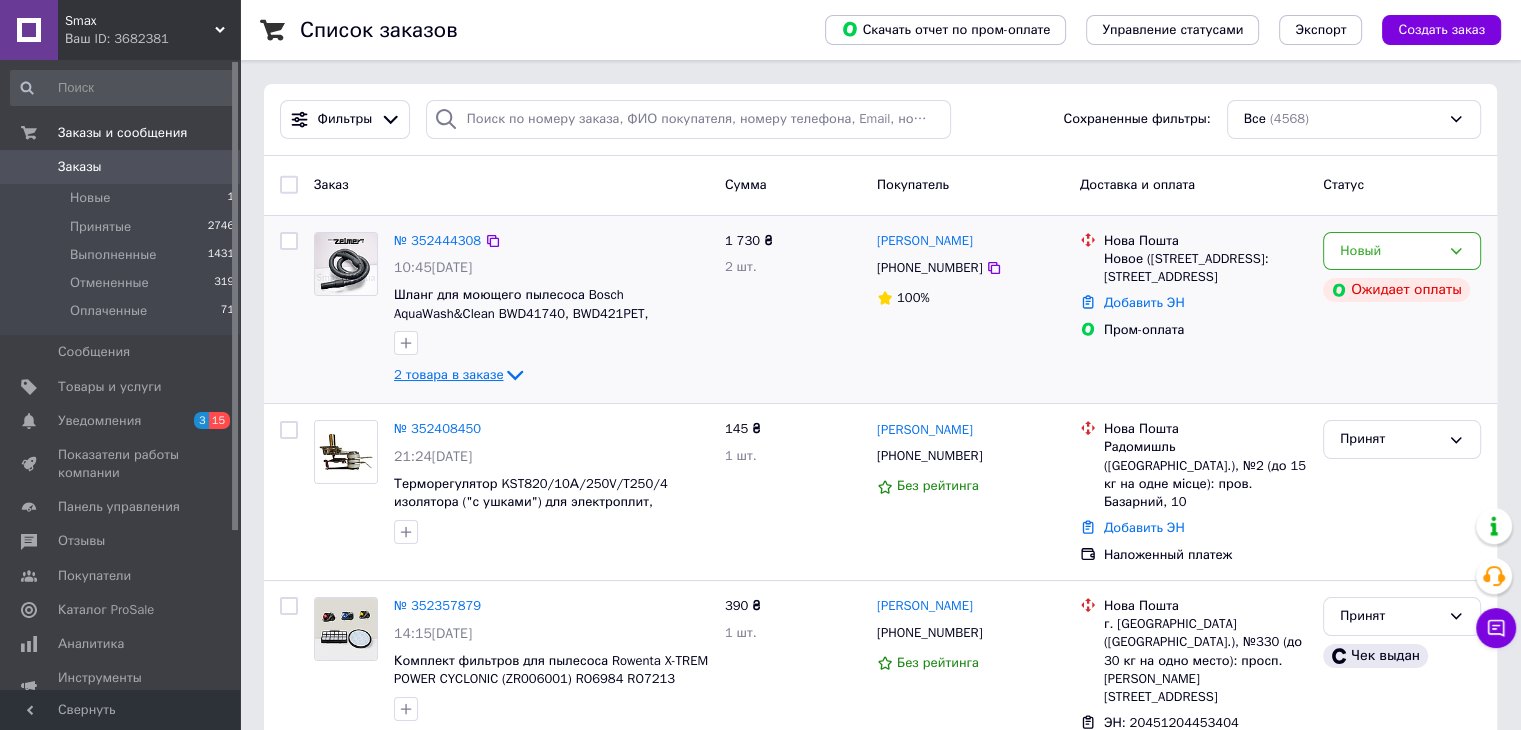 click on "2 товара в заказе" at bounding box center [448, 374] 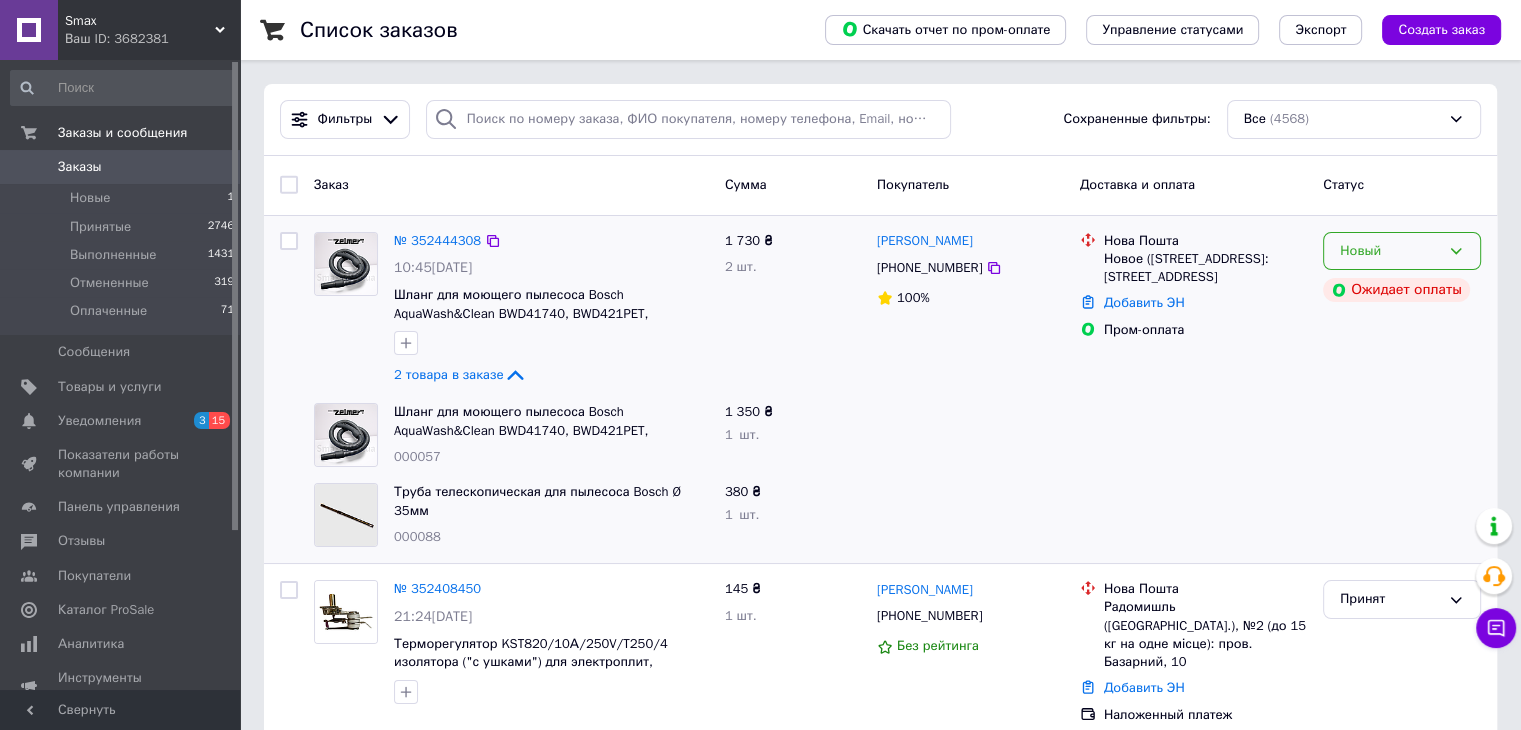 click on "Новый" at bounding box center (1390, 251) 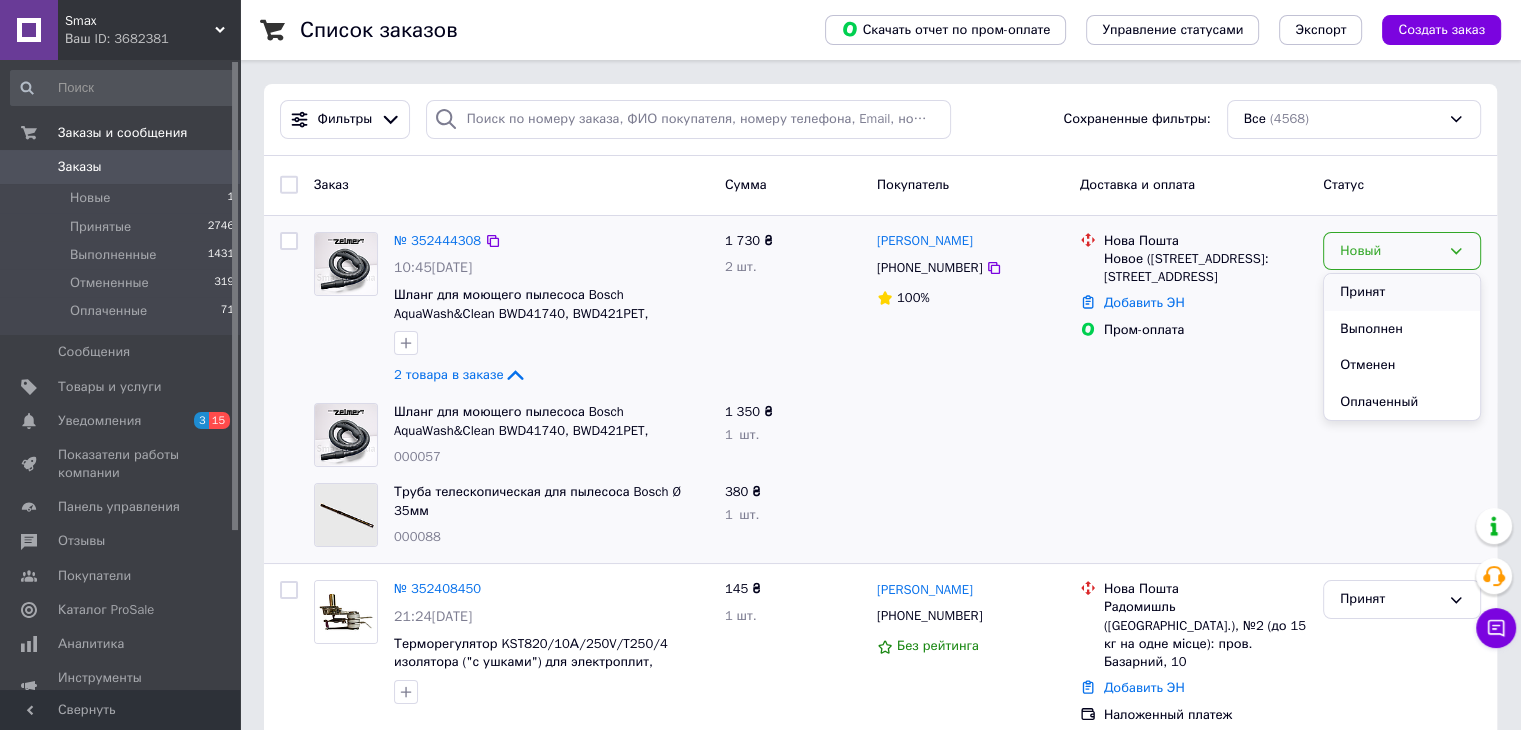 click on "Принят" at bounding box center (1402, 292) 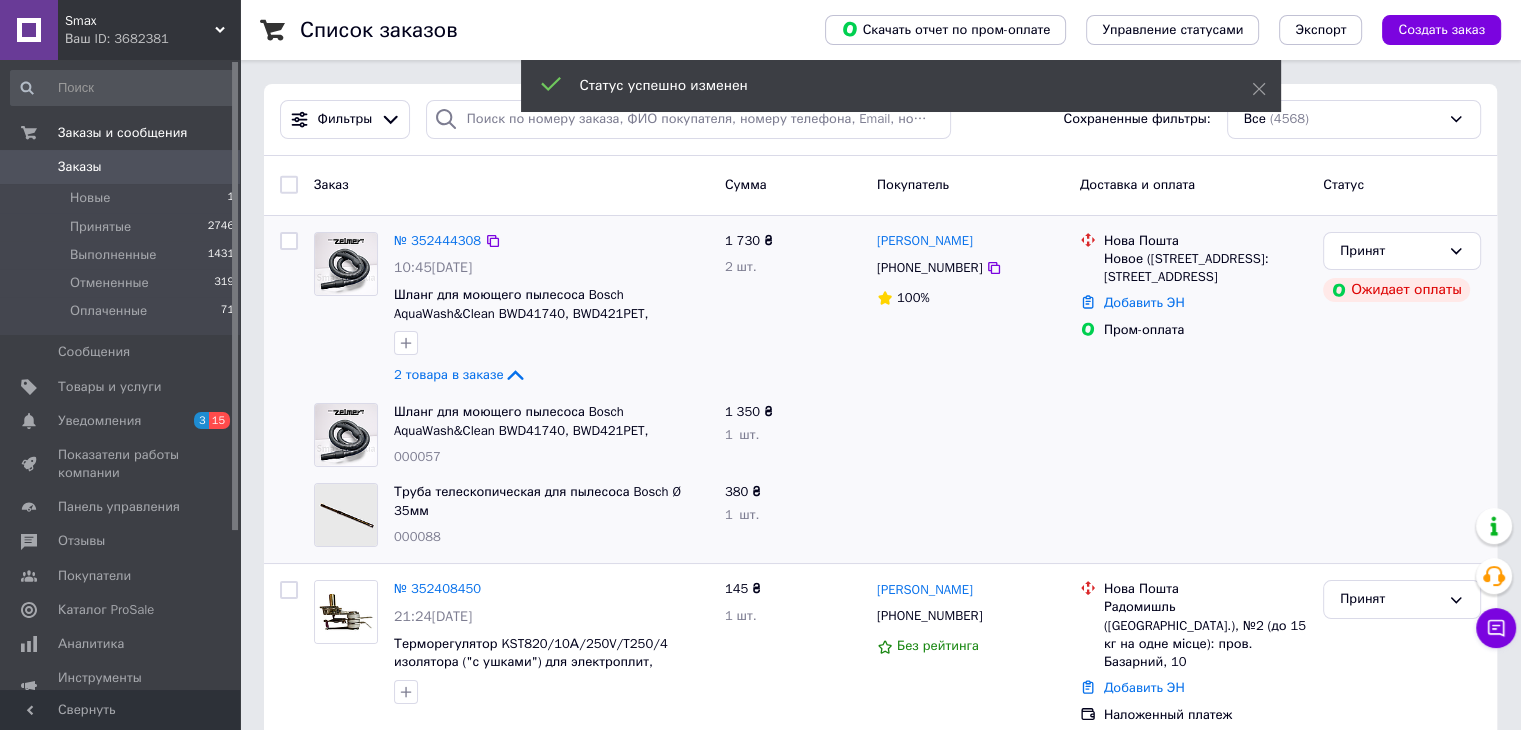 click on "№ 352444308" at bounding box center [437, 240] 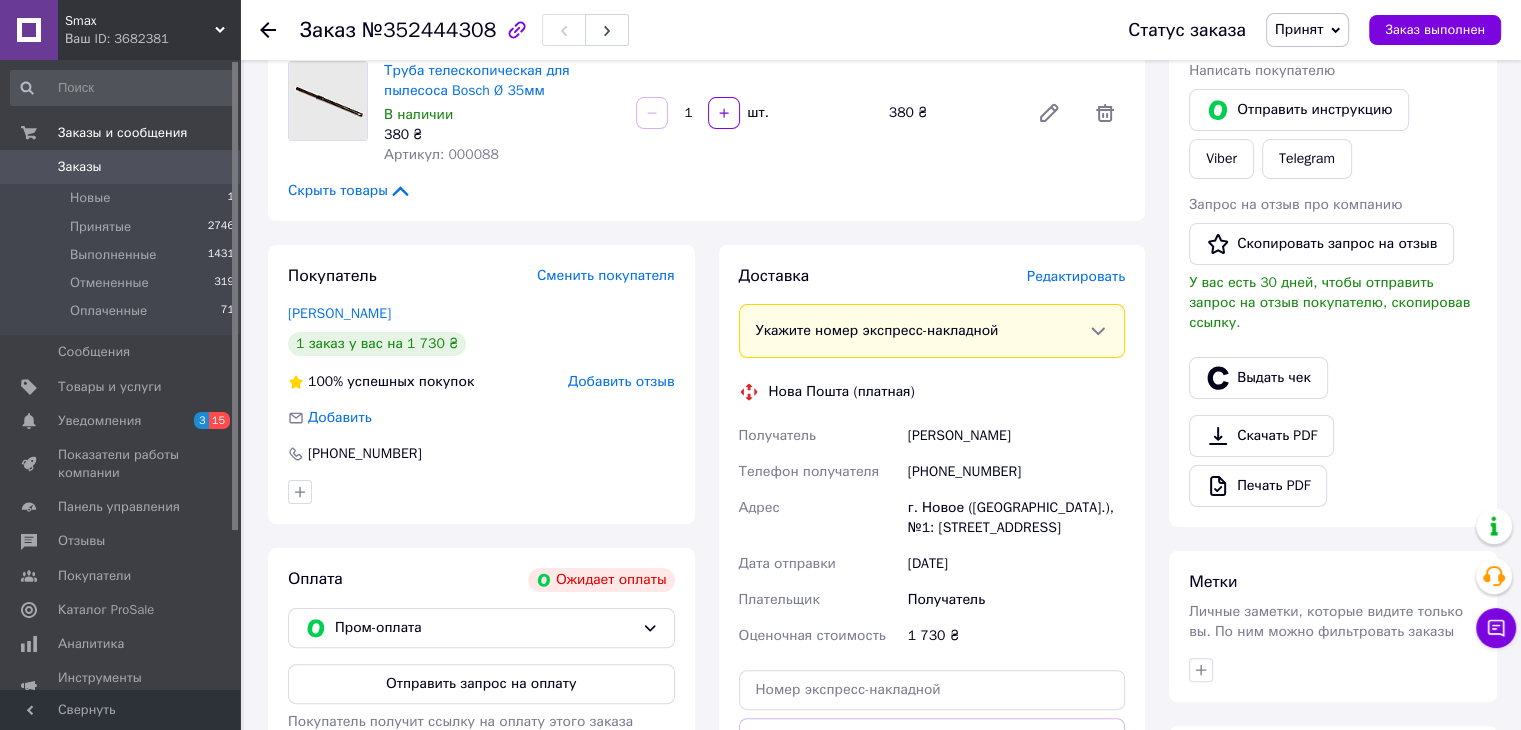 scroll, scrollTop: 500, scrollLeft: 0, axis: vertical 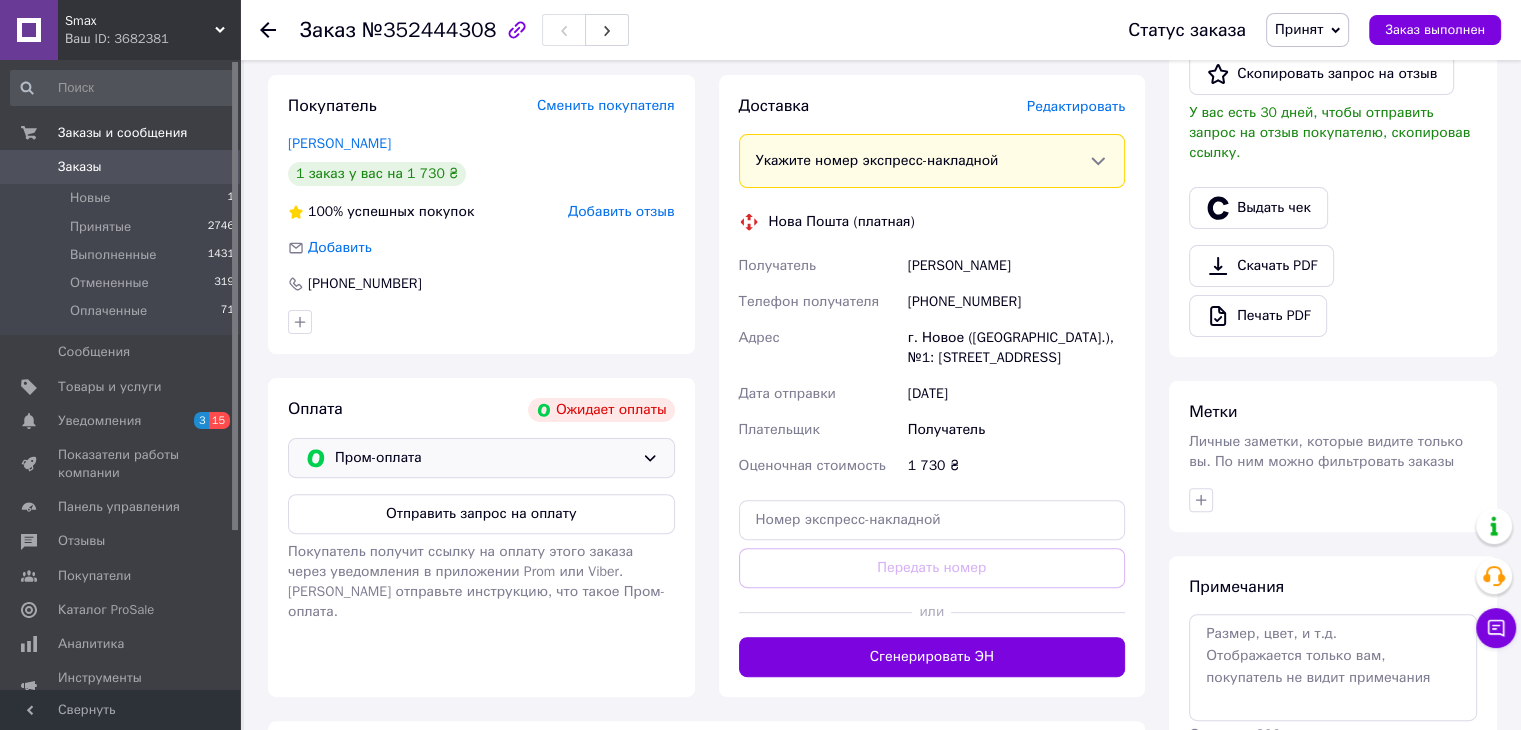 click on "Пром-оплата" at bounding box center [484, 458] 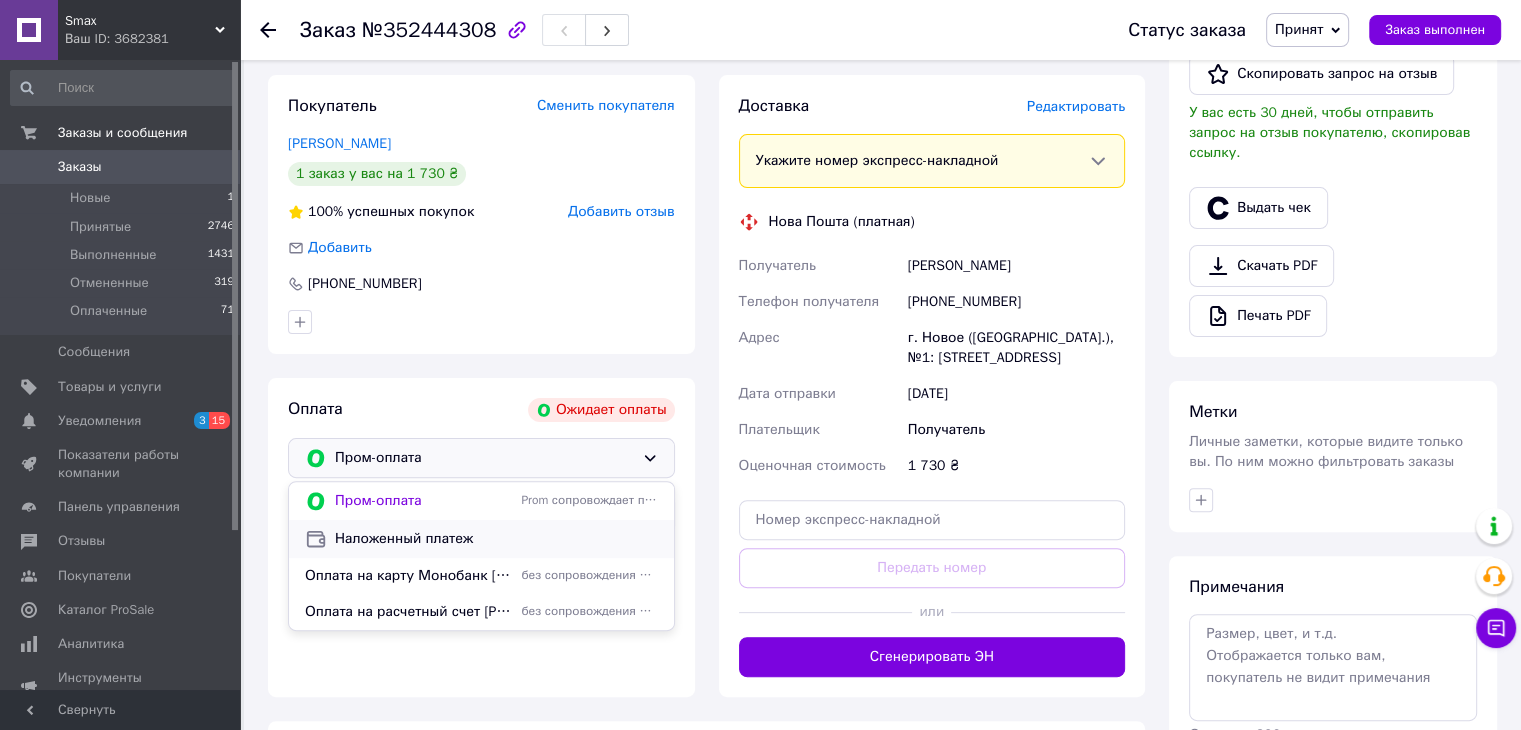 click on "Наложенный платеж" at bounding box center [481, 539] 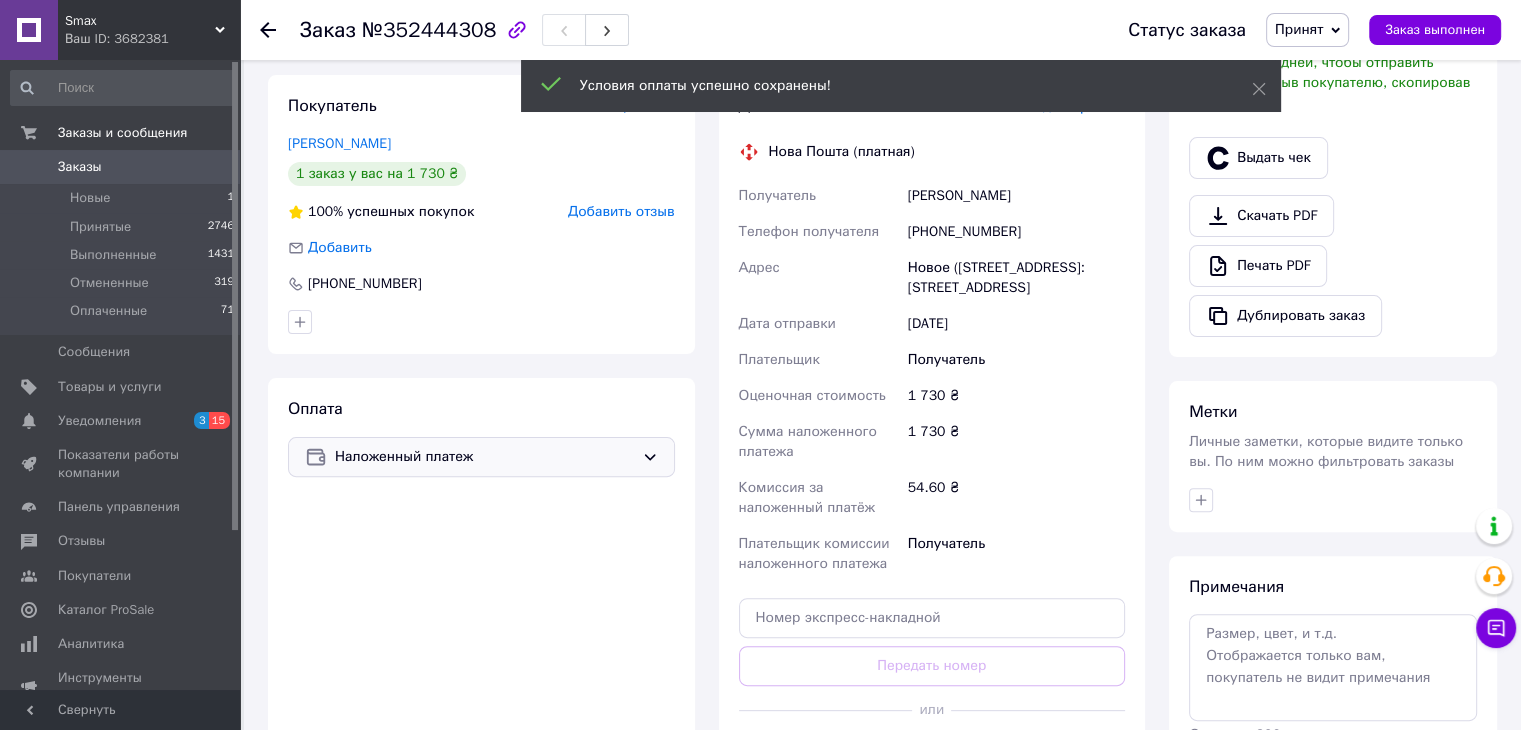 click on "Доставка Редактировать Нова Пошта (платная) Получатель Кириченко Татьяна Телефон получателя +380663347110 Адрес Новое (Кировоградская обл.), №1: ул. Металургов, 10 Дата отправки 13.07.2025 Плательщик Получатель Оценочная стоимость 1 730 ₴ Сумма наложенного платежа 1 730 ₴ Комиссия за наложенный платёж 54.60 ₴ Плательщик комиссии наложенного платежа Получатель Передать номер или Сгенерировать ЭН" at bounding box center [932, 435] 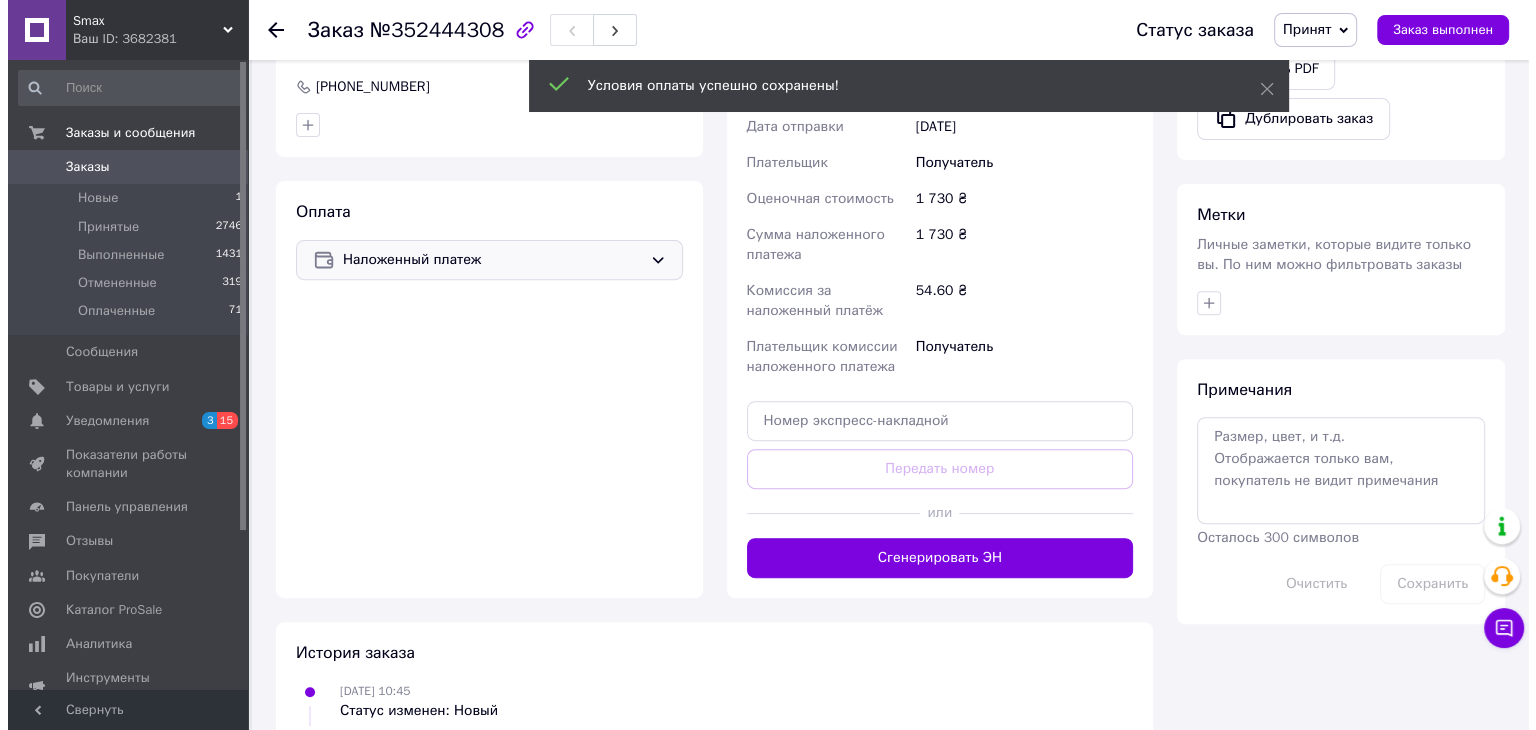 scroll, scrollTop: 700, scrollLeft: 0, axis: vertical 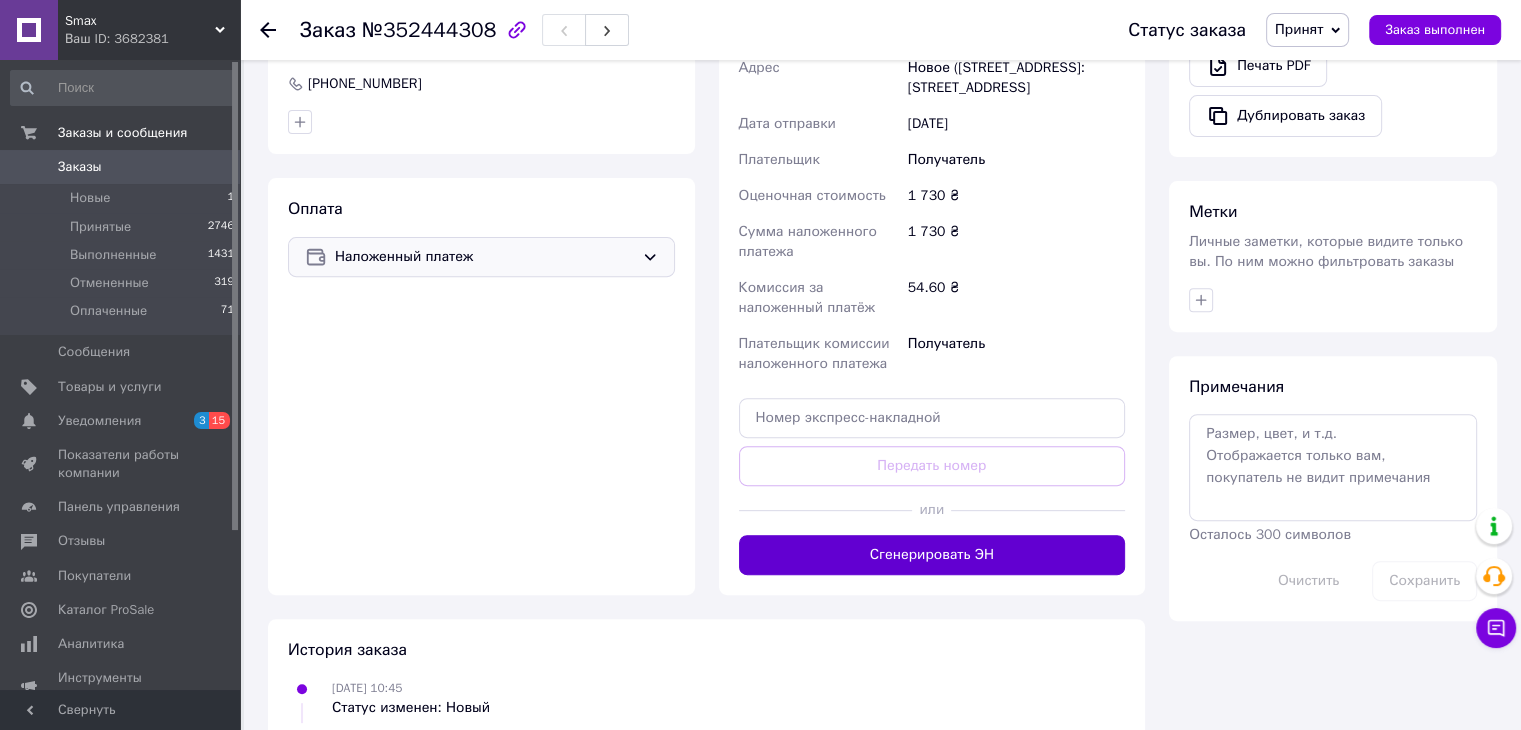 click on "Сгенерировать ЭН" at bounding box center [932, 555] 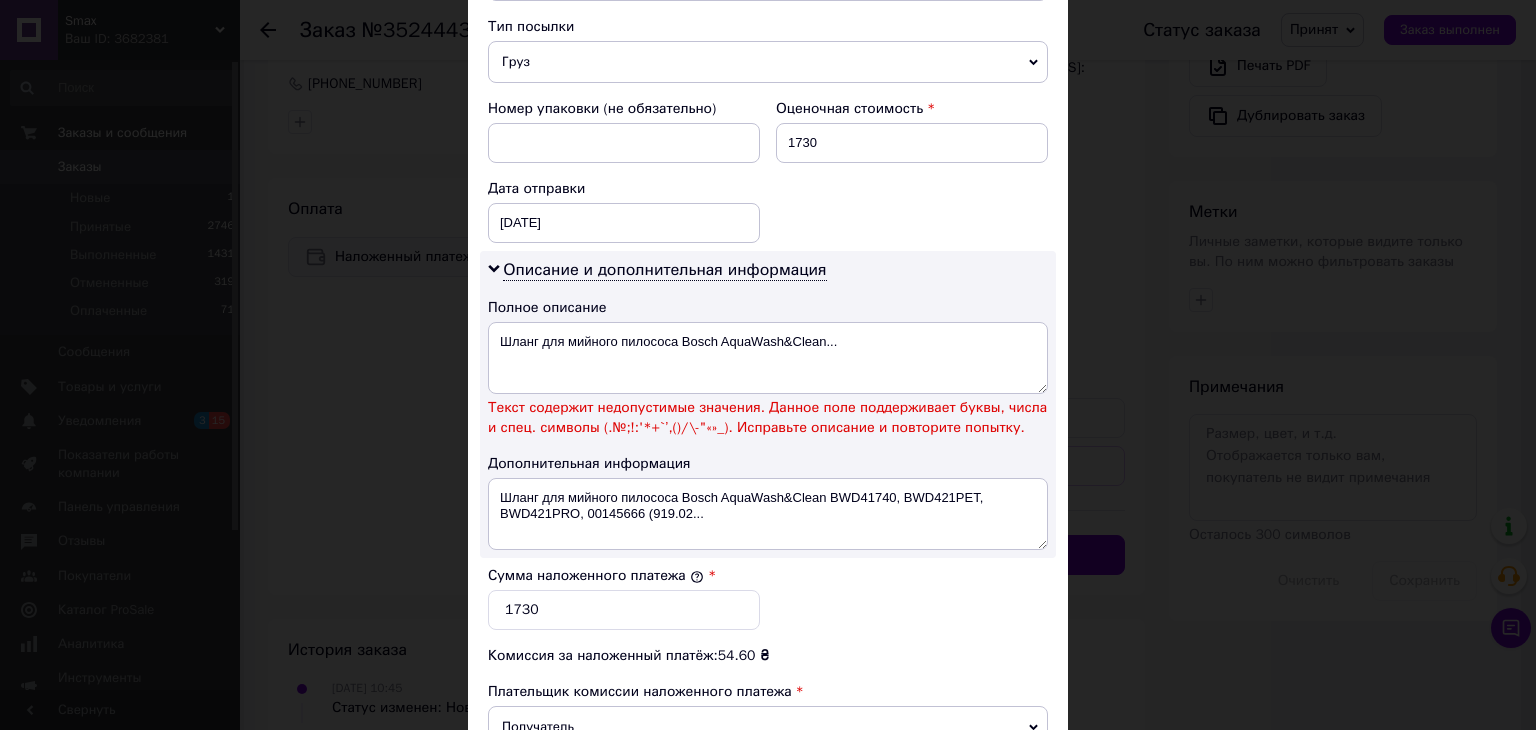 scroll, scrollTop: 800, scrollLeft: 0, axis: vertical 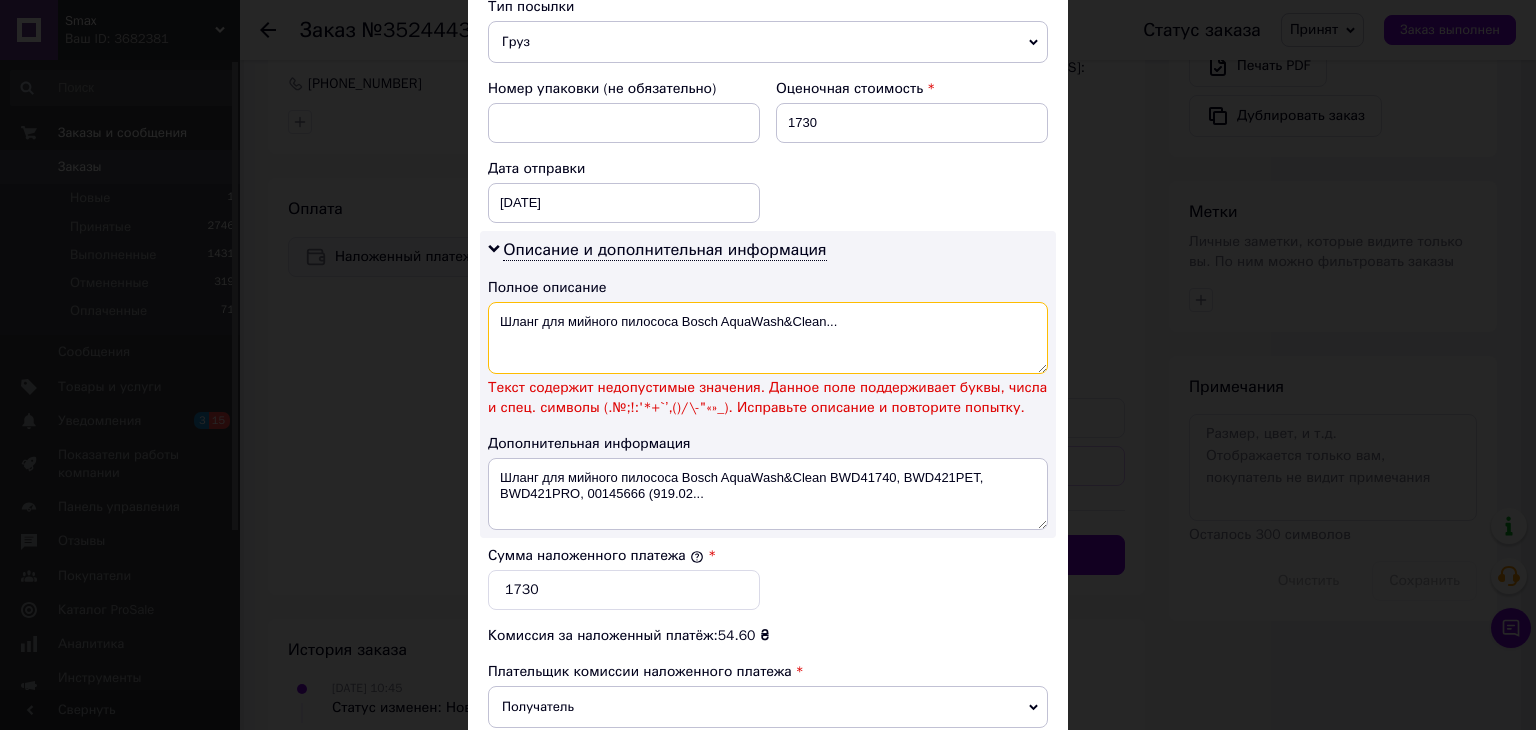 click on "Шланг для мийного пилососа Bosch AquaWash&Clean..." at bounding box center [768, 338] 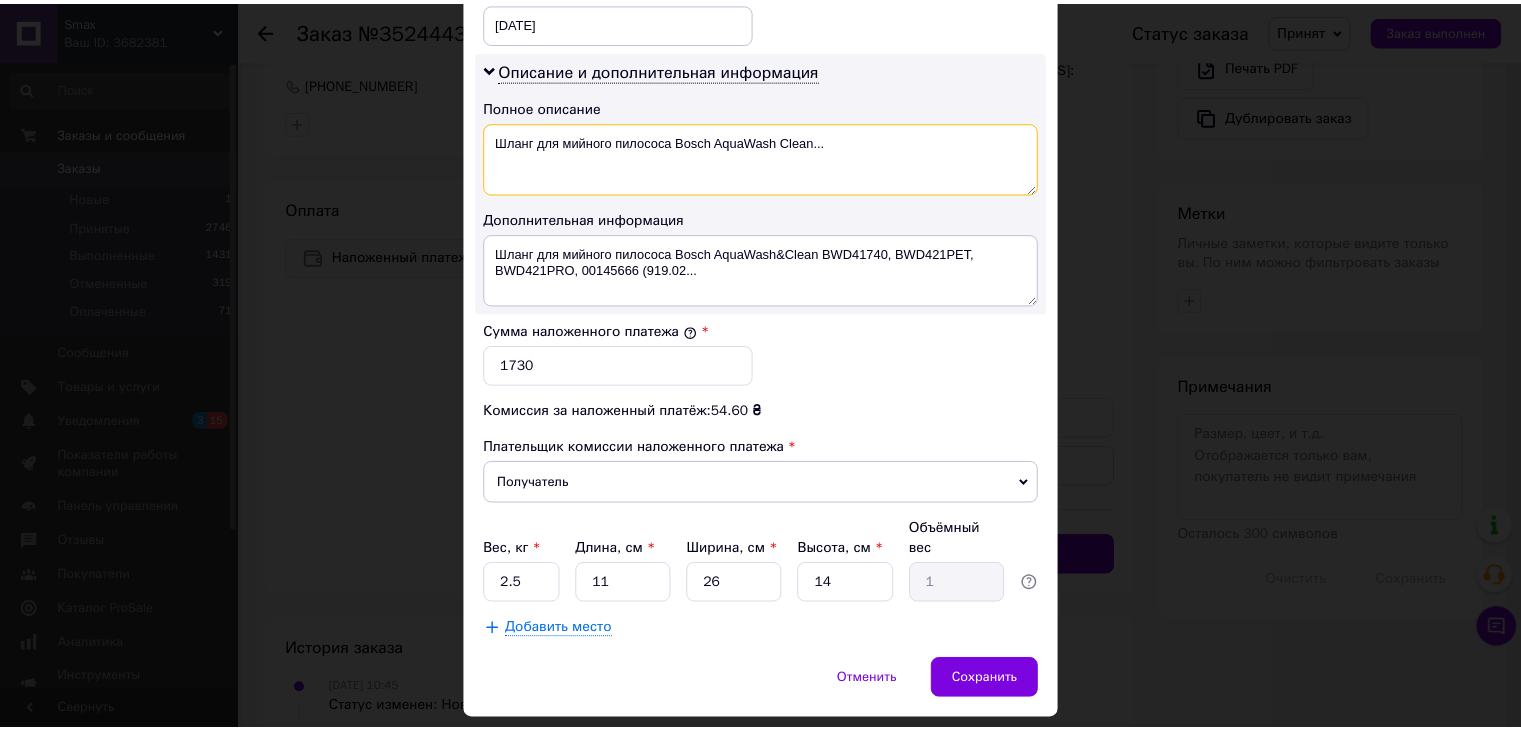 scroll, scrollTop: 1013, scrollLeft: 0, axis: vertical 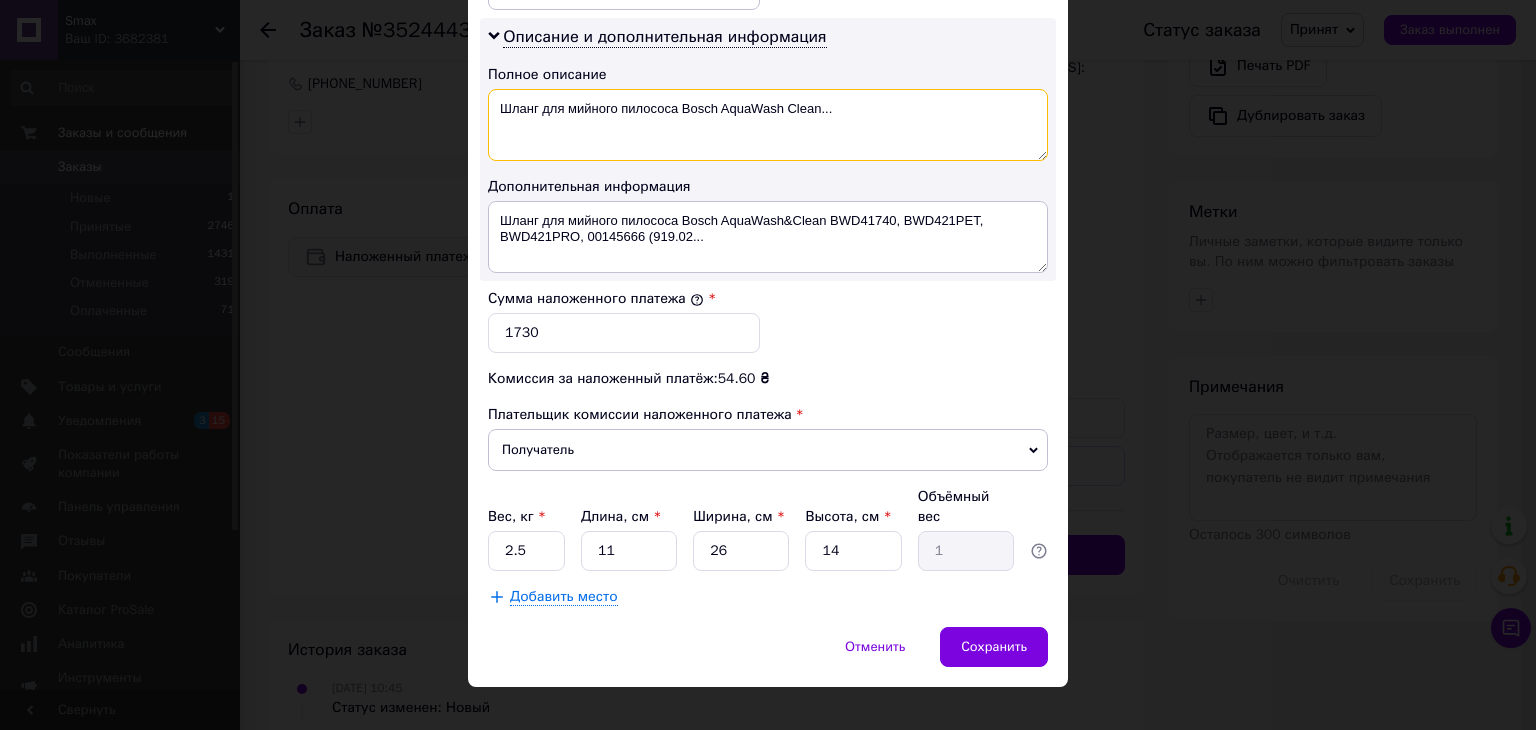 type on "Шланг для мийного пилососа Bosch AquaWash Clean..." 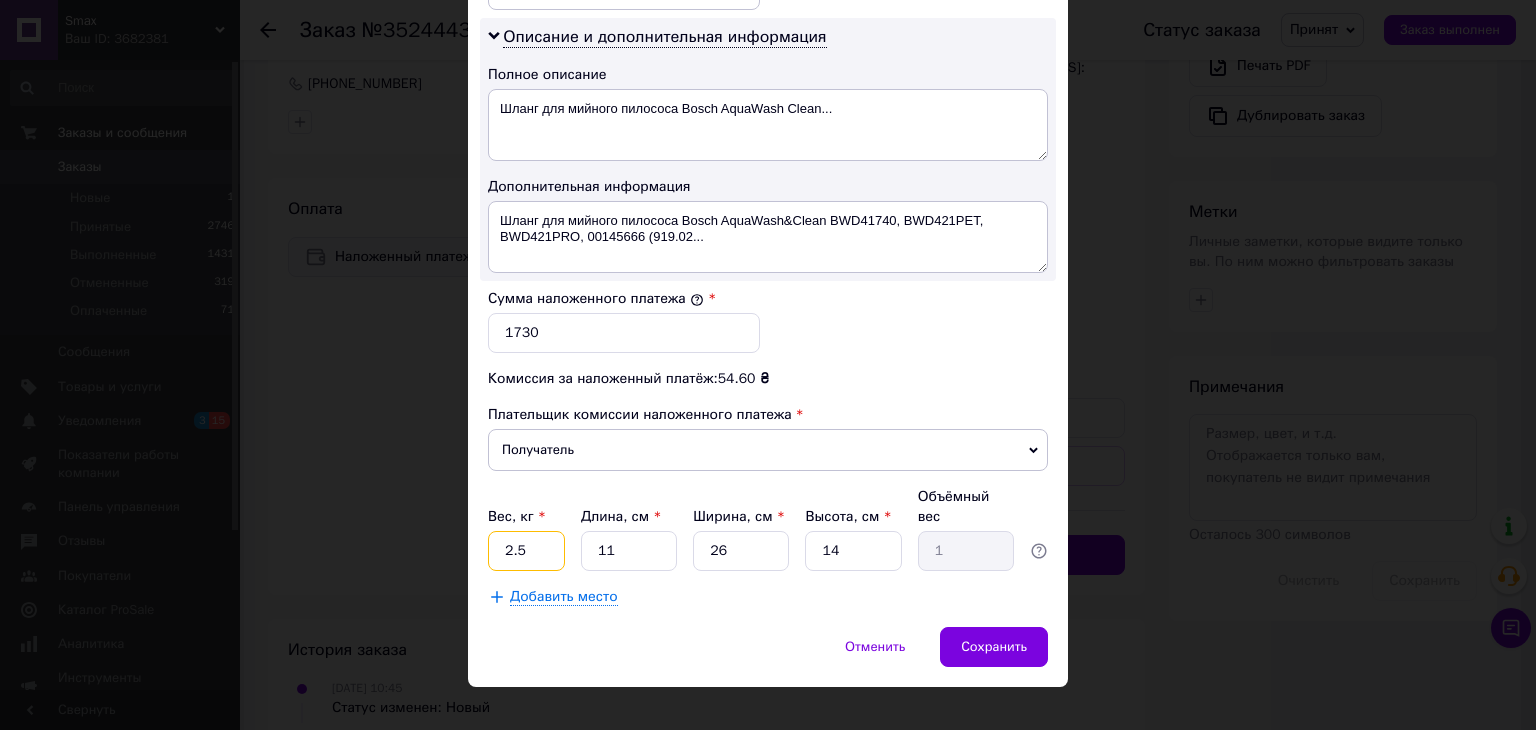 drag, startPoint x: 529, startPoint y: 531, endPoint x: 500, endPoint y: 525, distance: 29.614185 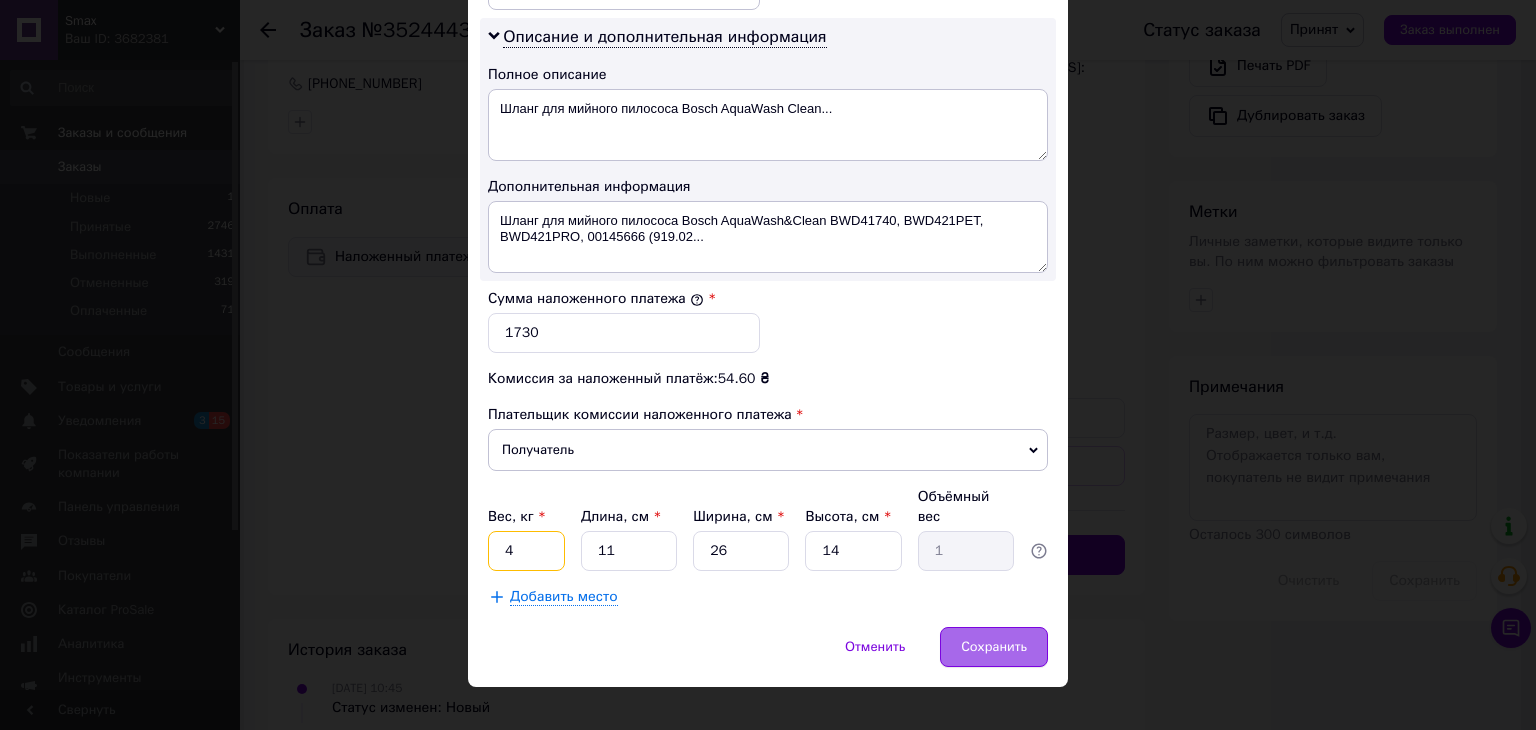 type on "4" 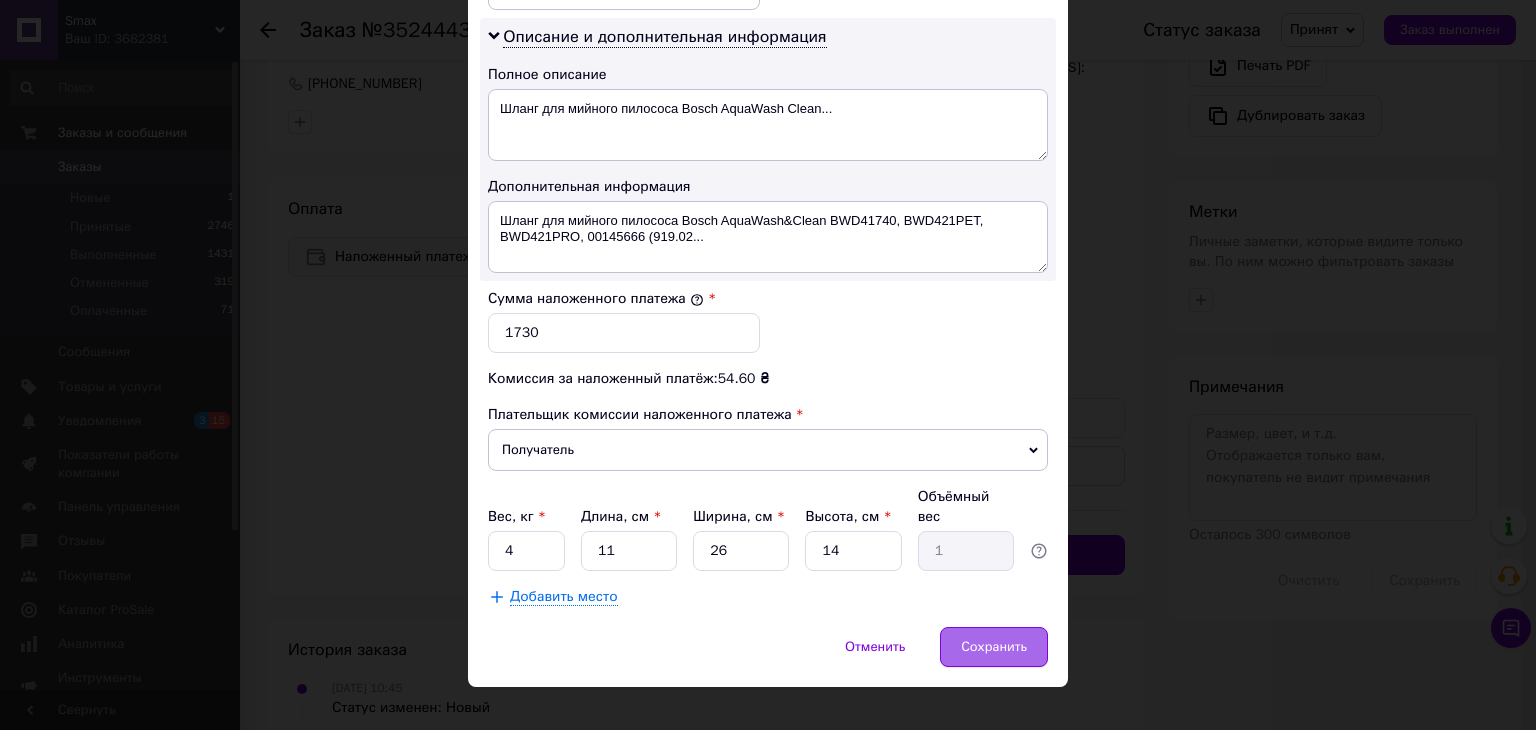 click on "Сохранить" at bounding box center (994, 647) 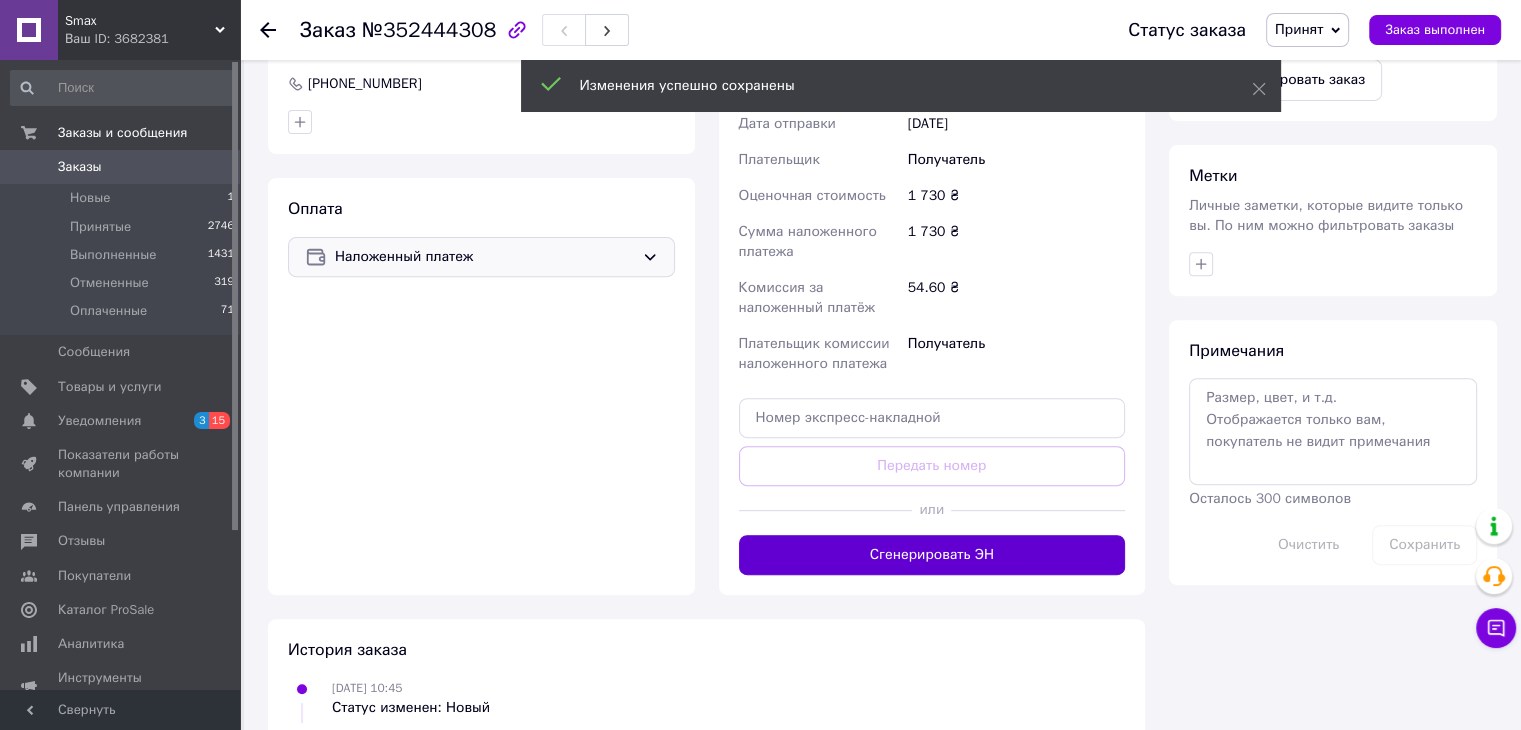 click on "Сгенерировать ЭН" at bounding box center (932, 555) 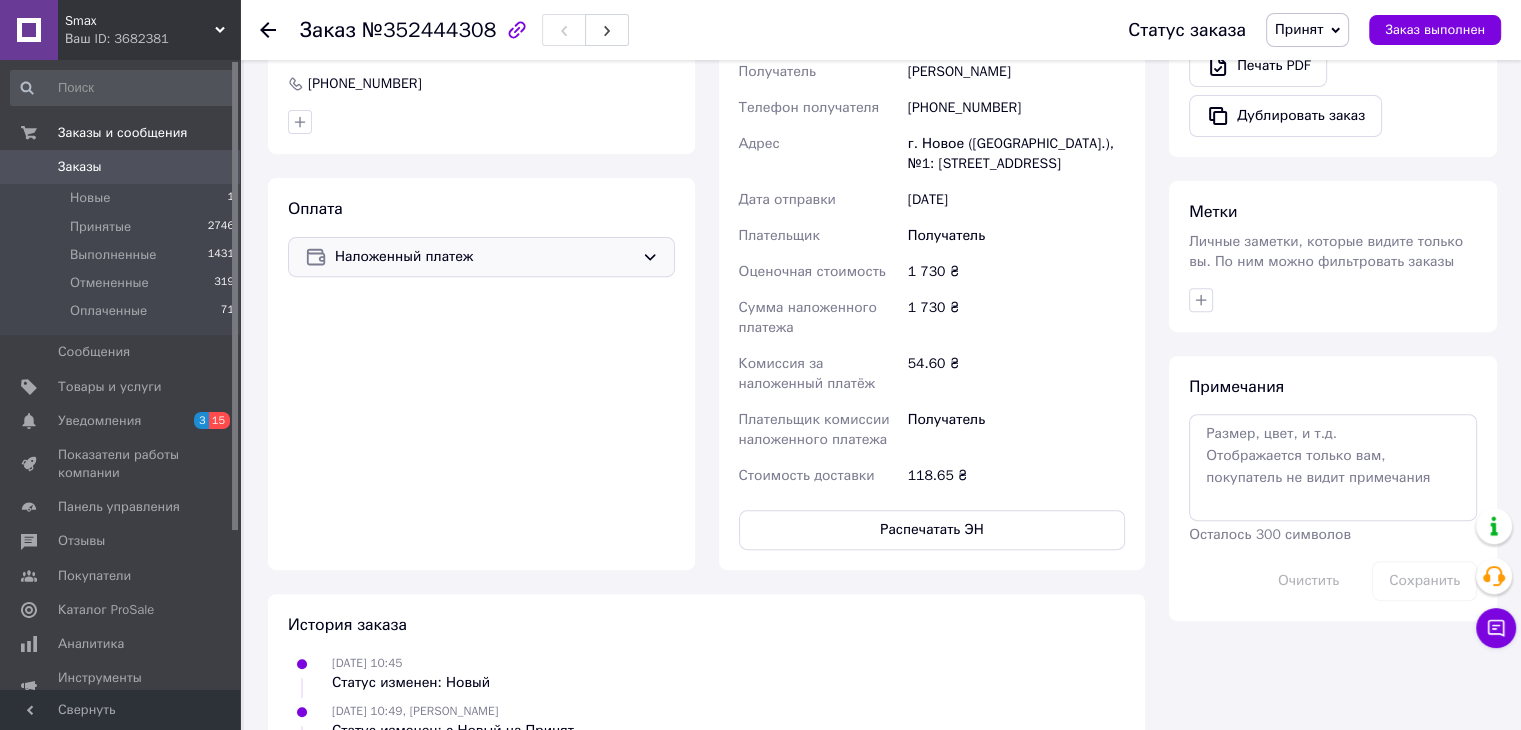 click on "Заказы" at bounding box center [121, 167] 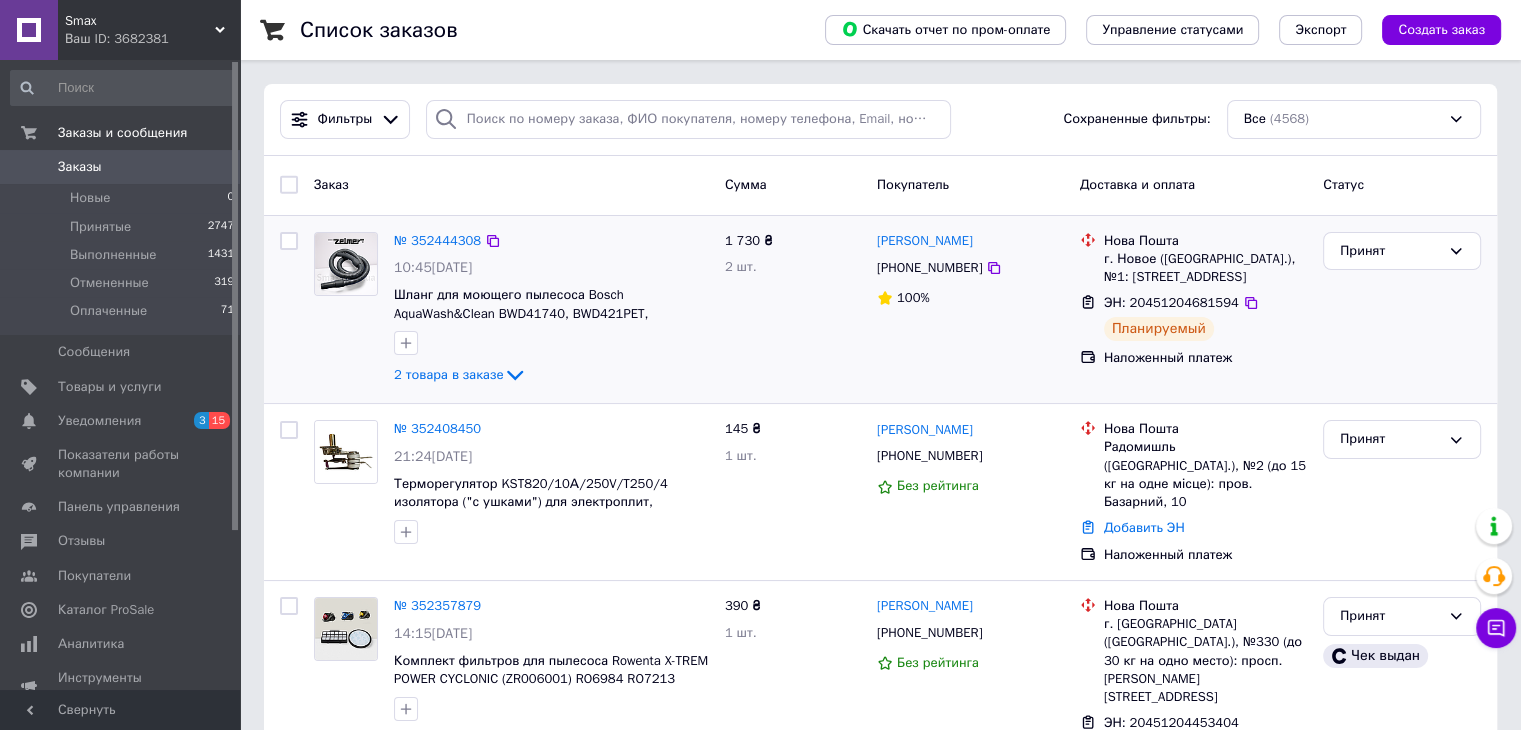 click at bounding box center (289, 241) 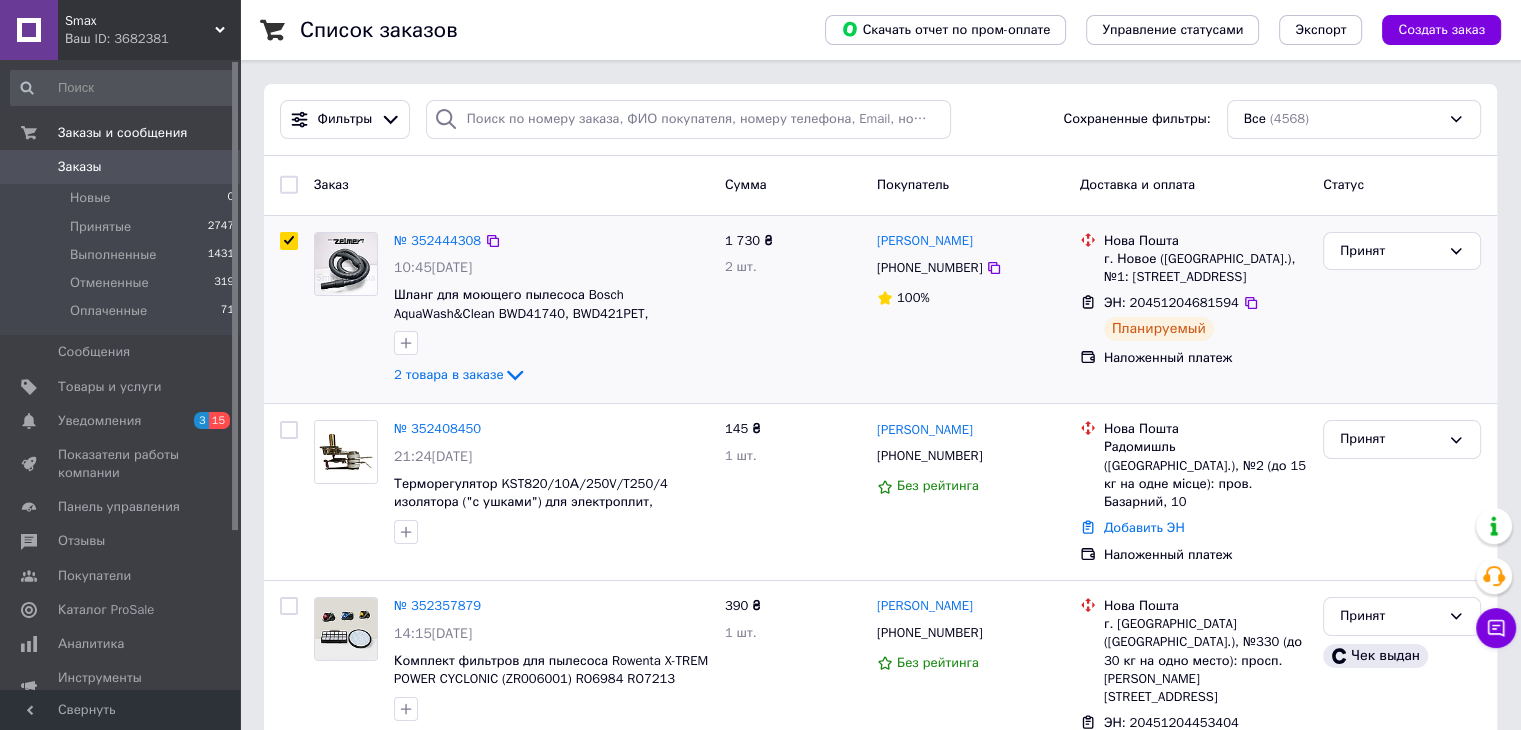 checkbox on "true" 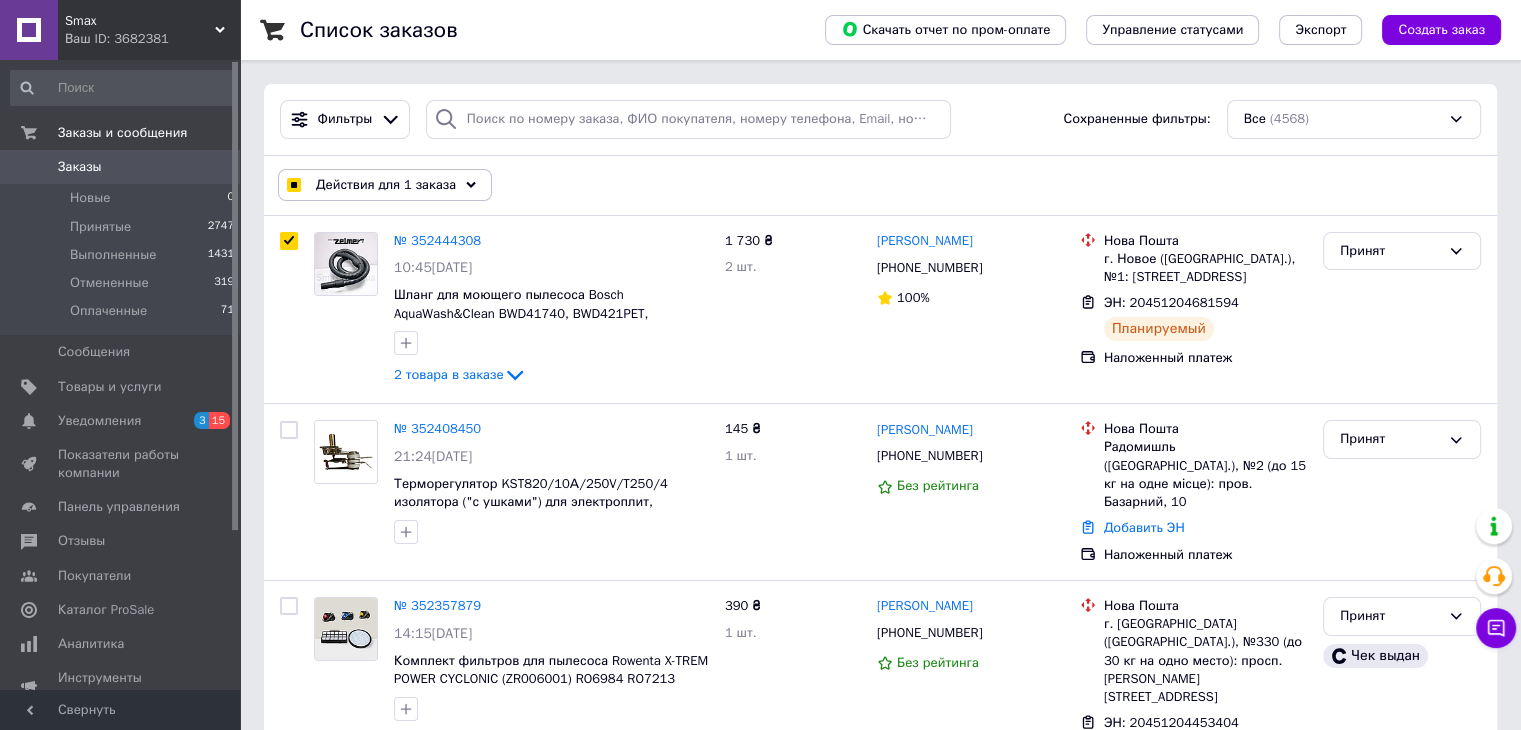 click on "Действия для 1 заказа" at bounding box center (386, 185) 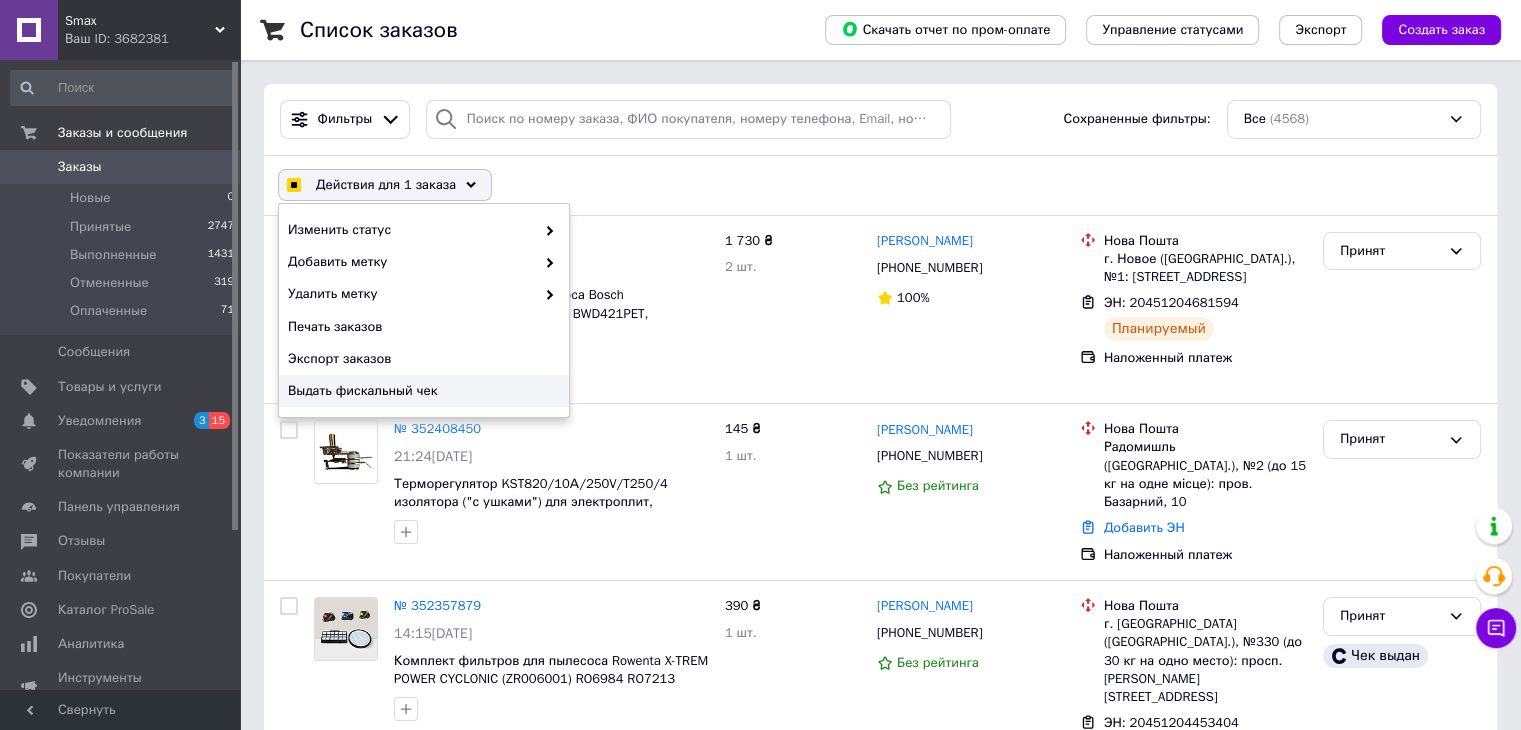 click on "Выдать фискальный чек" at bounding box center [421, 391] 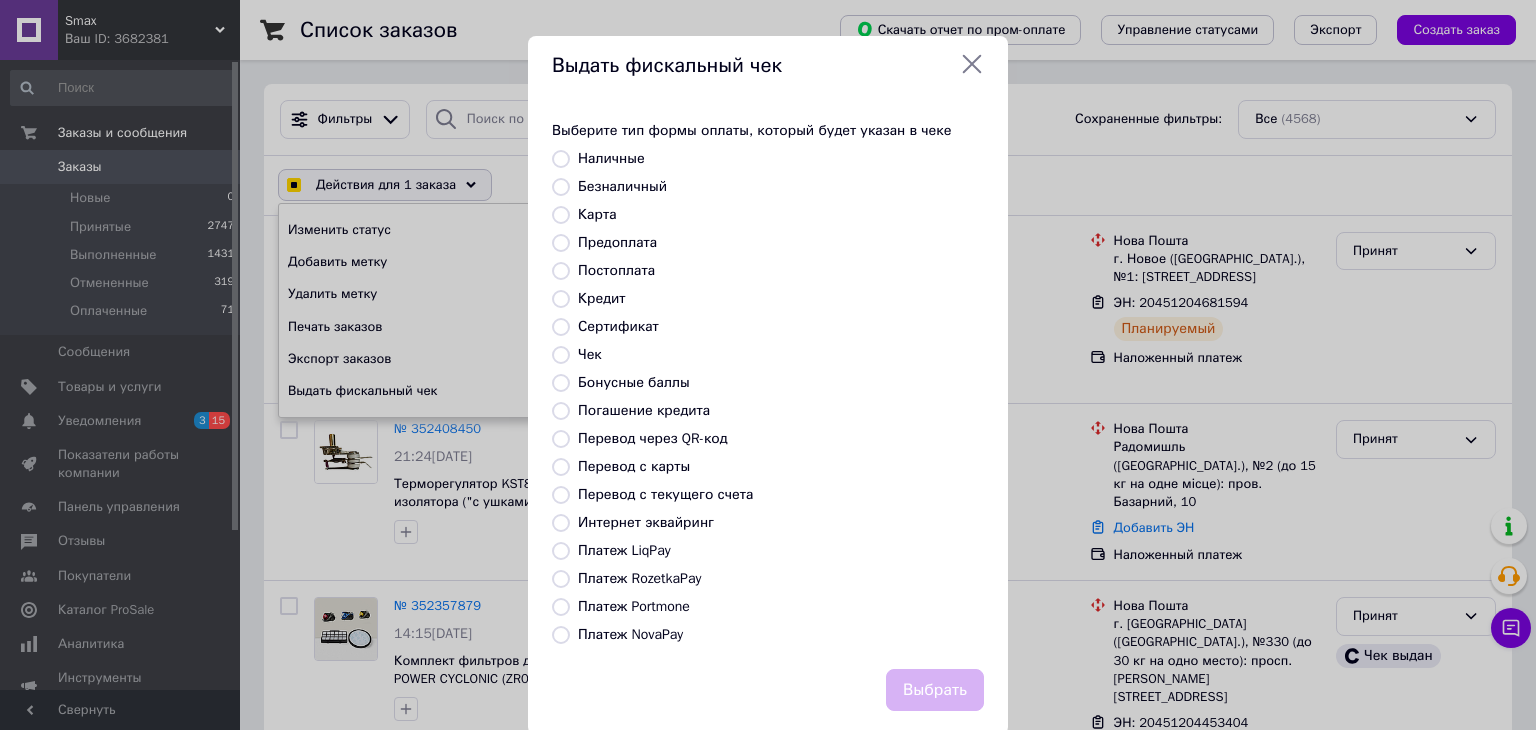 click on "Платеж NovaPay" at bounding box center [630, 634] 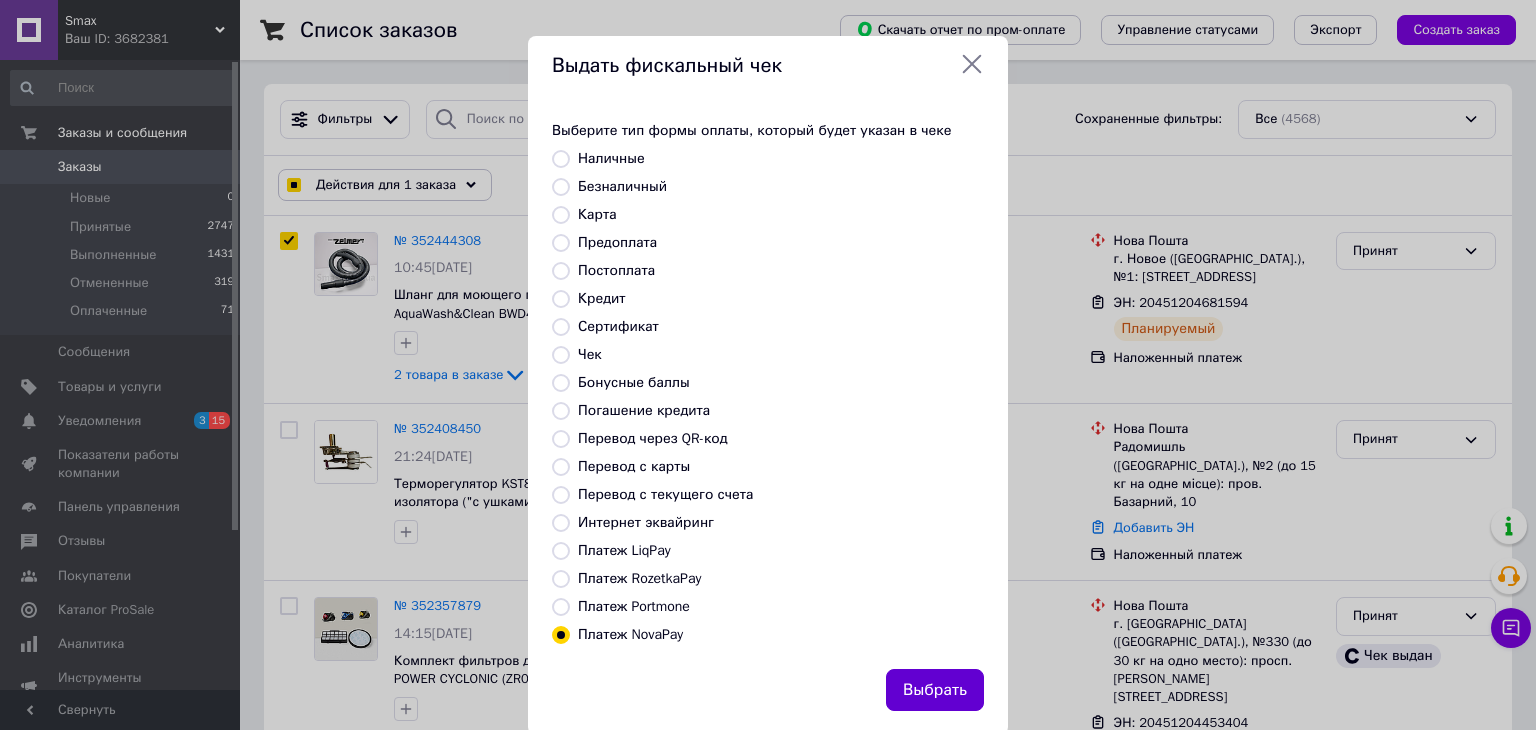 click on "Выбрать" at bounding box center [935, 690] 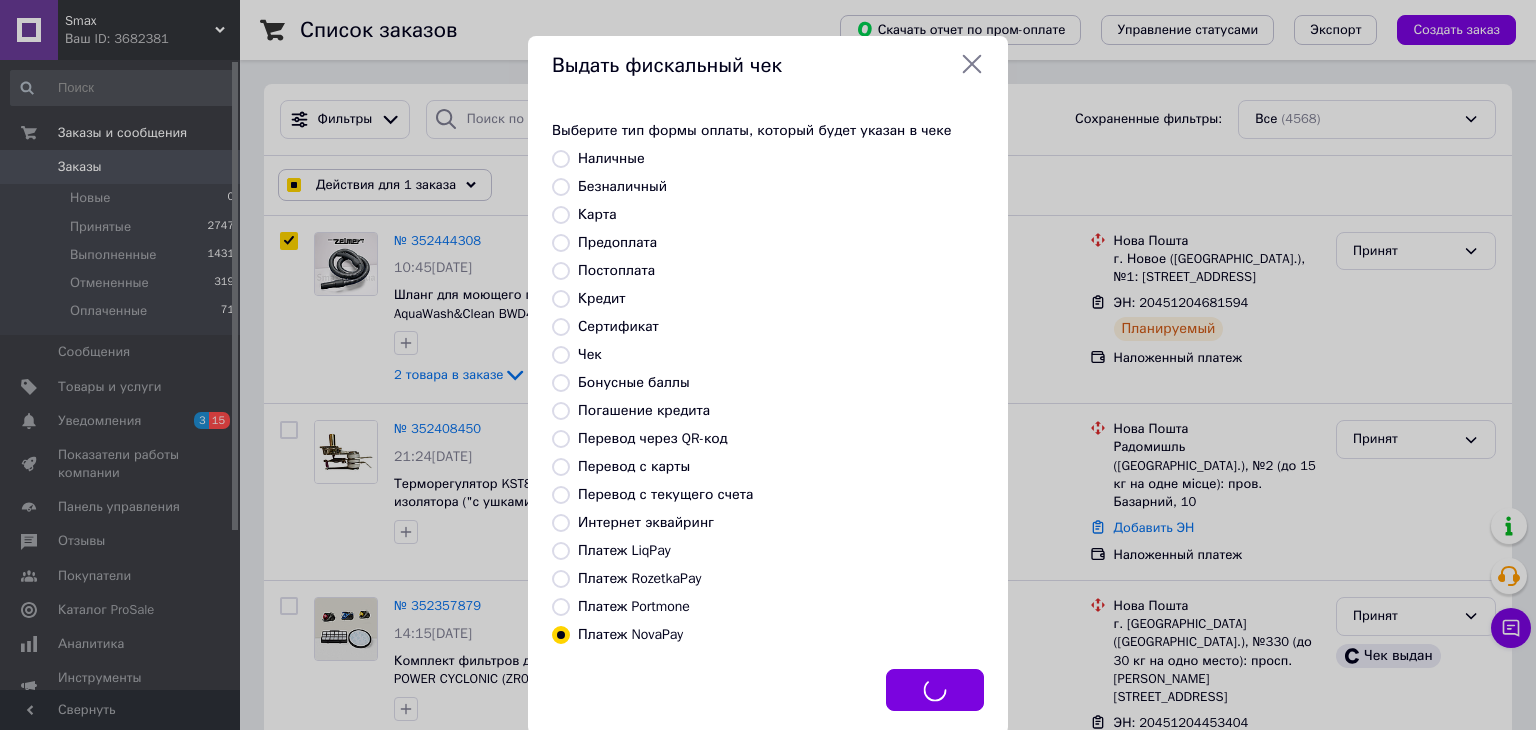 checkbox on "true" 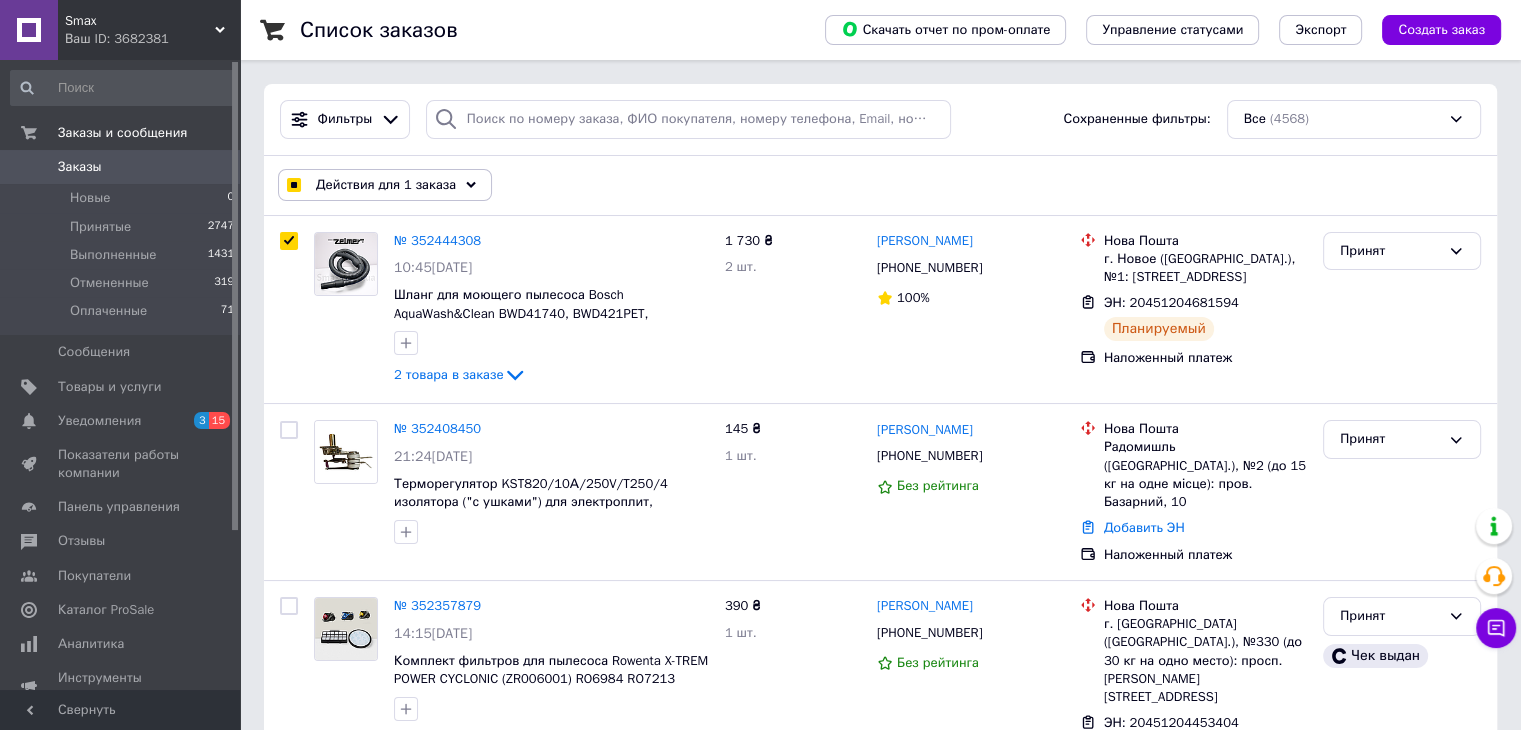 click on "Заказы" at bounding box center [80, 167] 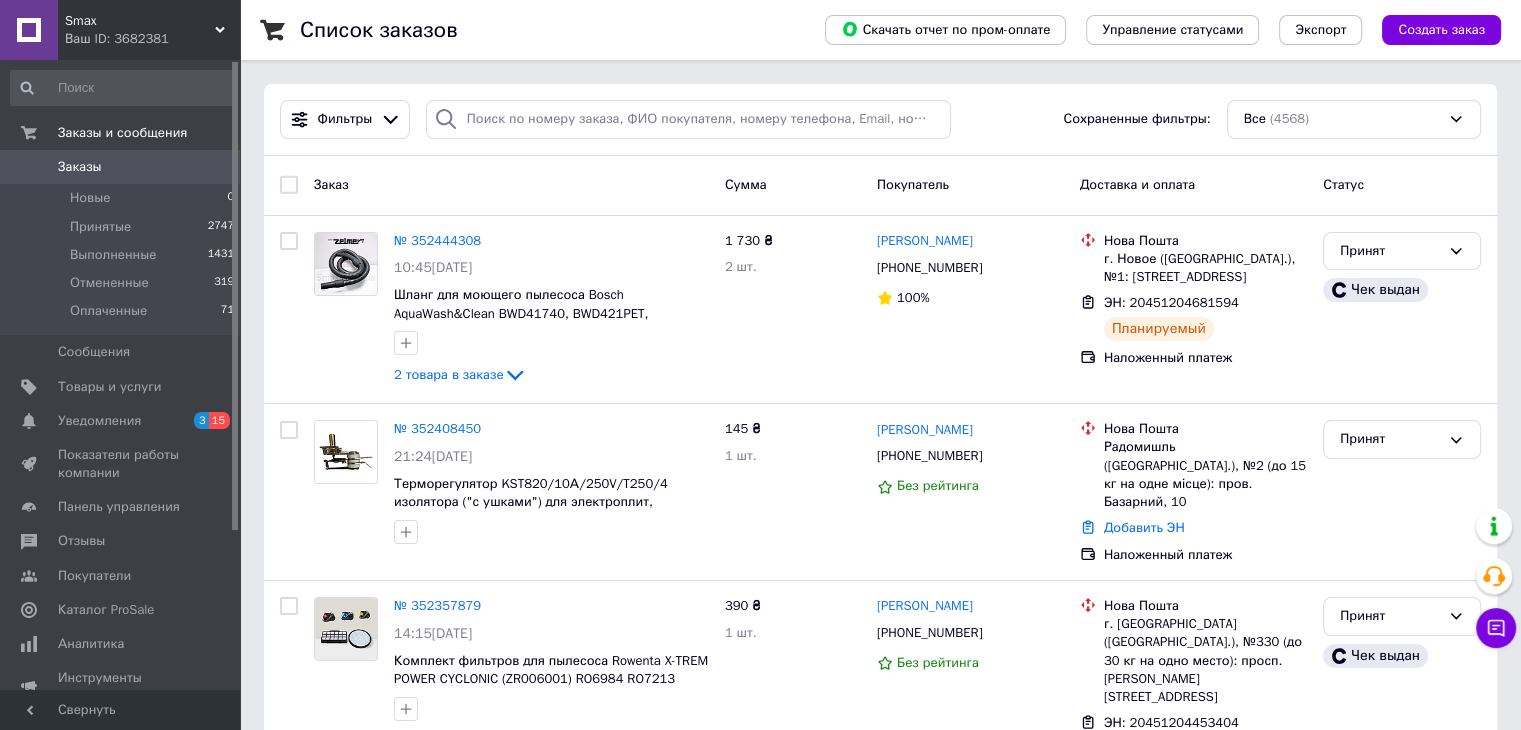click on "Заказы" at bounding box center [121, 167] 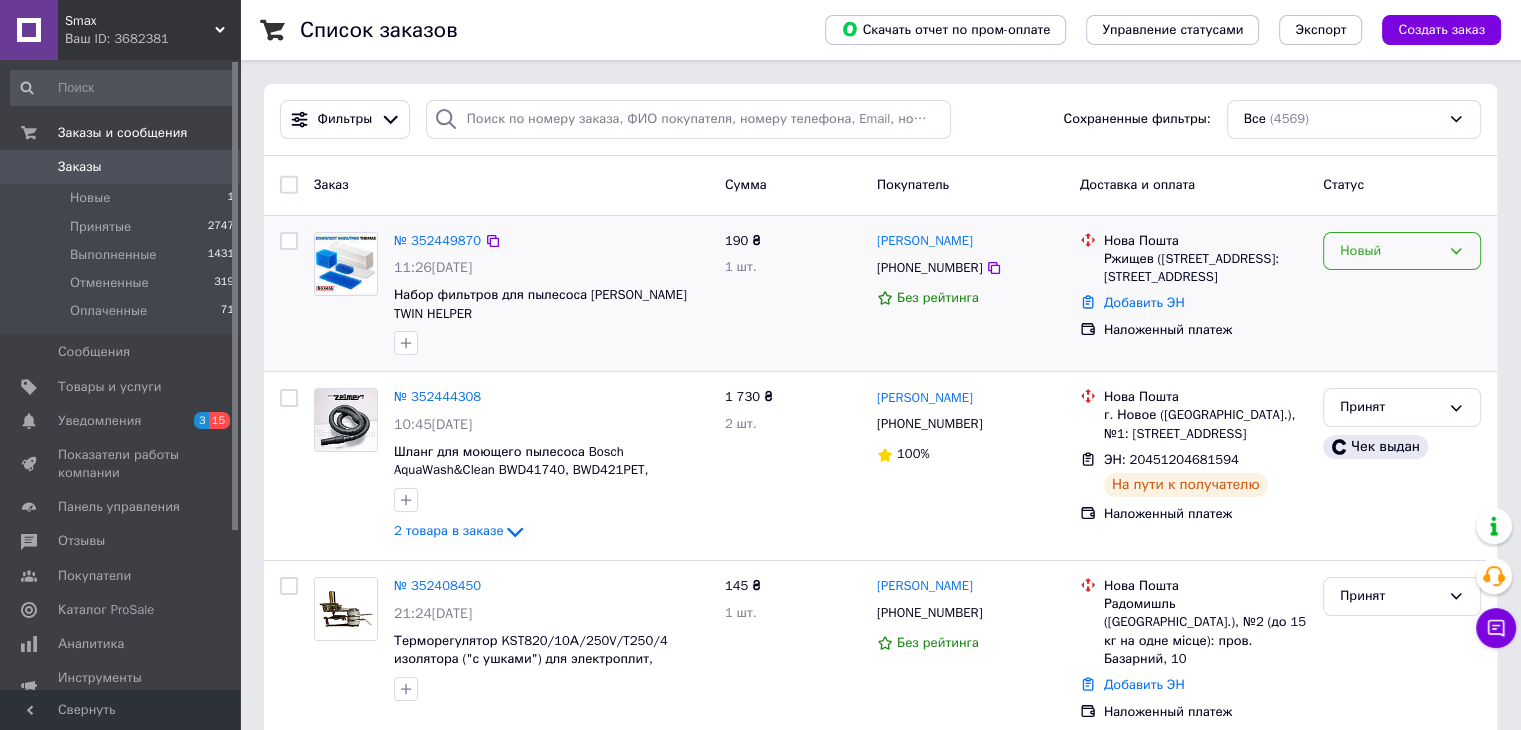 click on "Новый" at bounding box center (1390, 251) 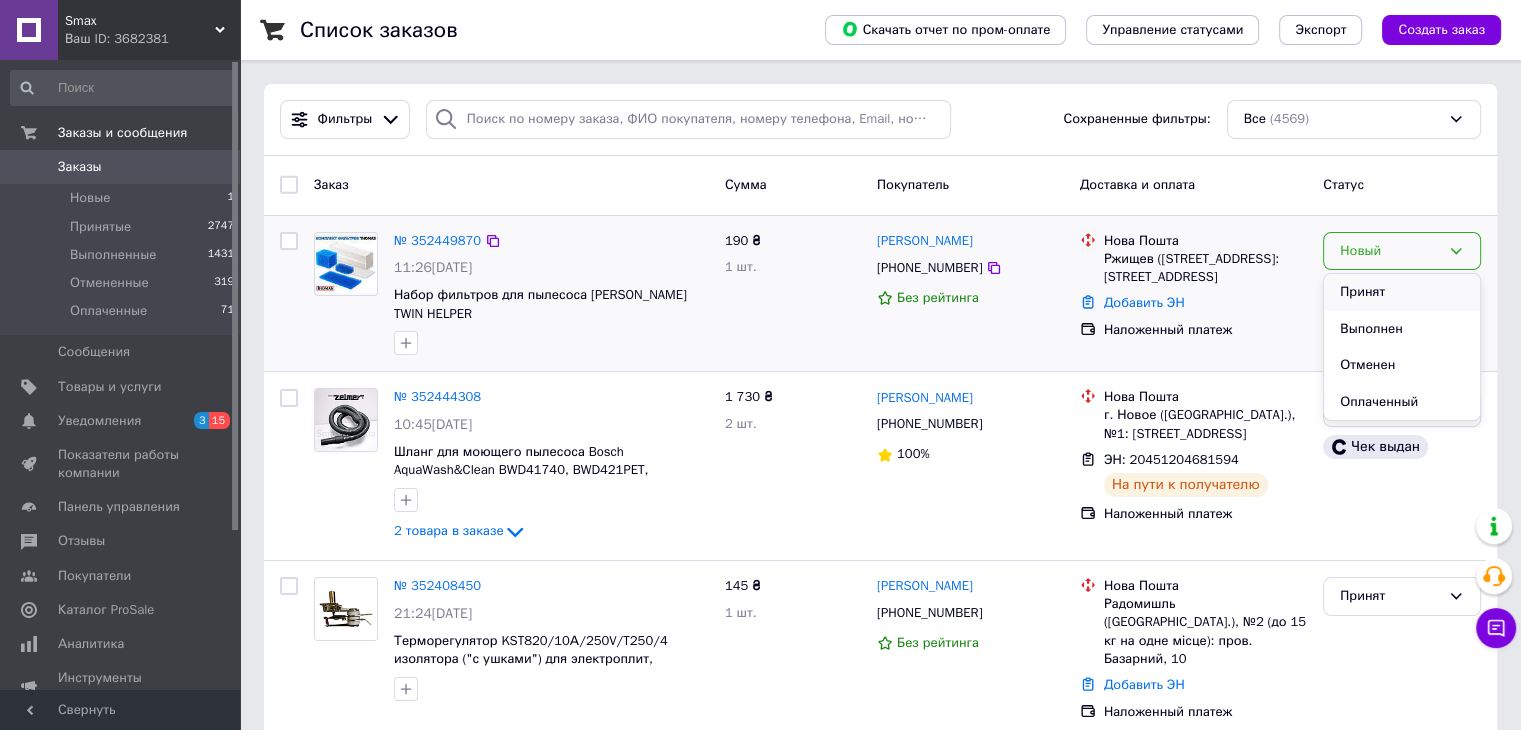 click on "Принят" at bounding box center (1402, 292) 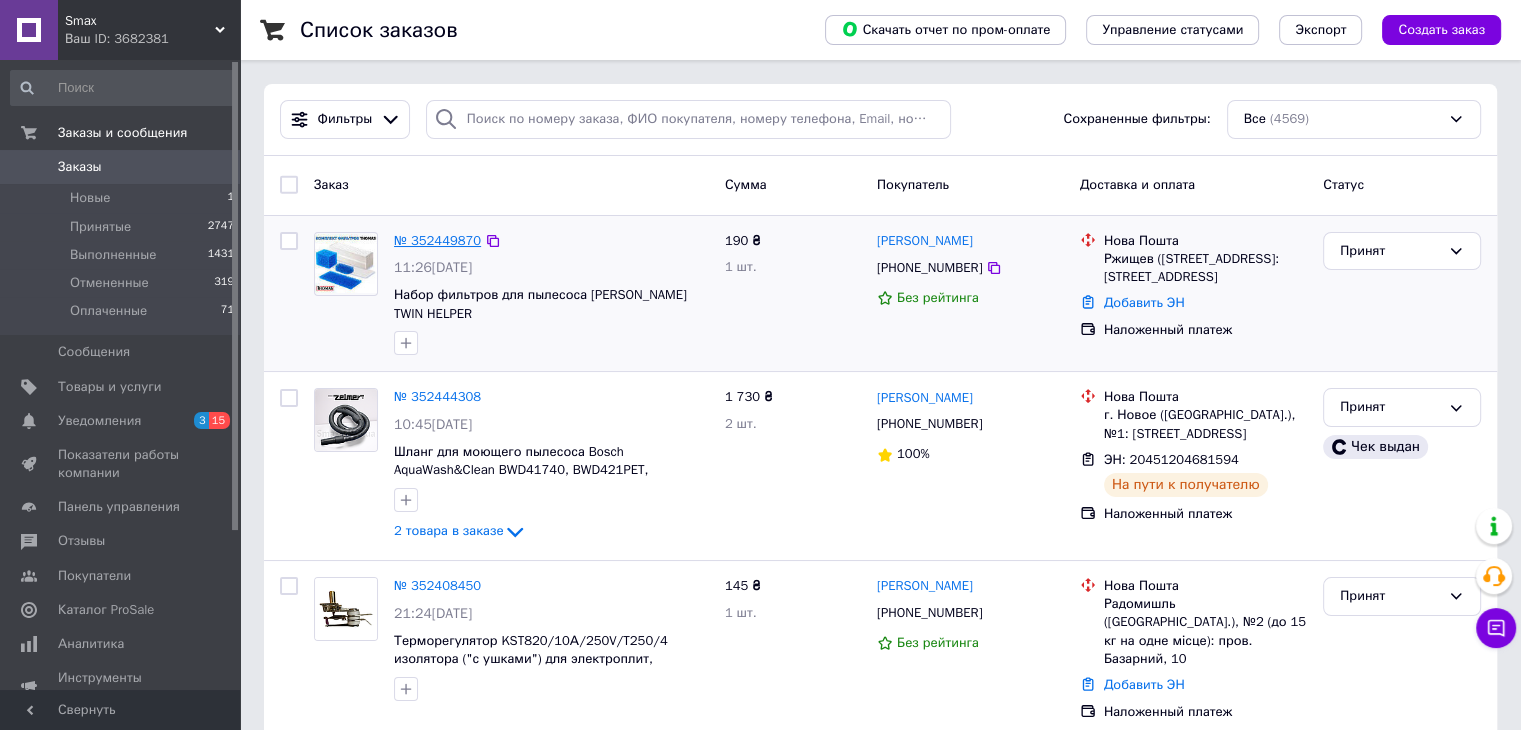 click on "№ 352449870" at bounding box center (437, 240) 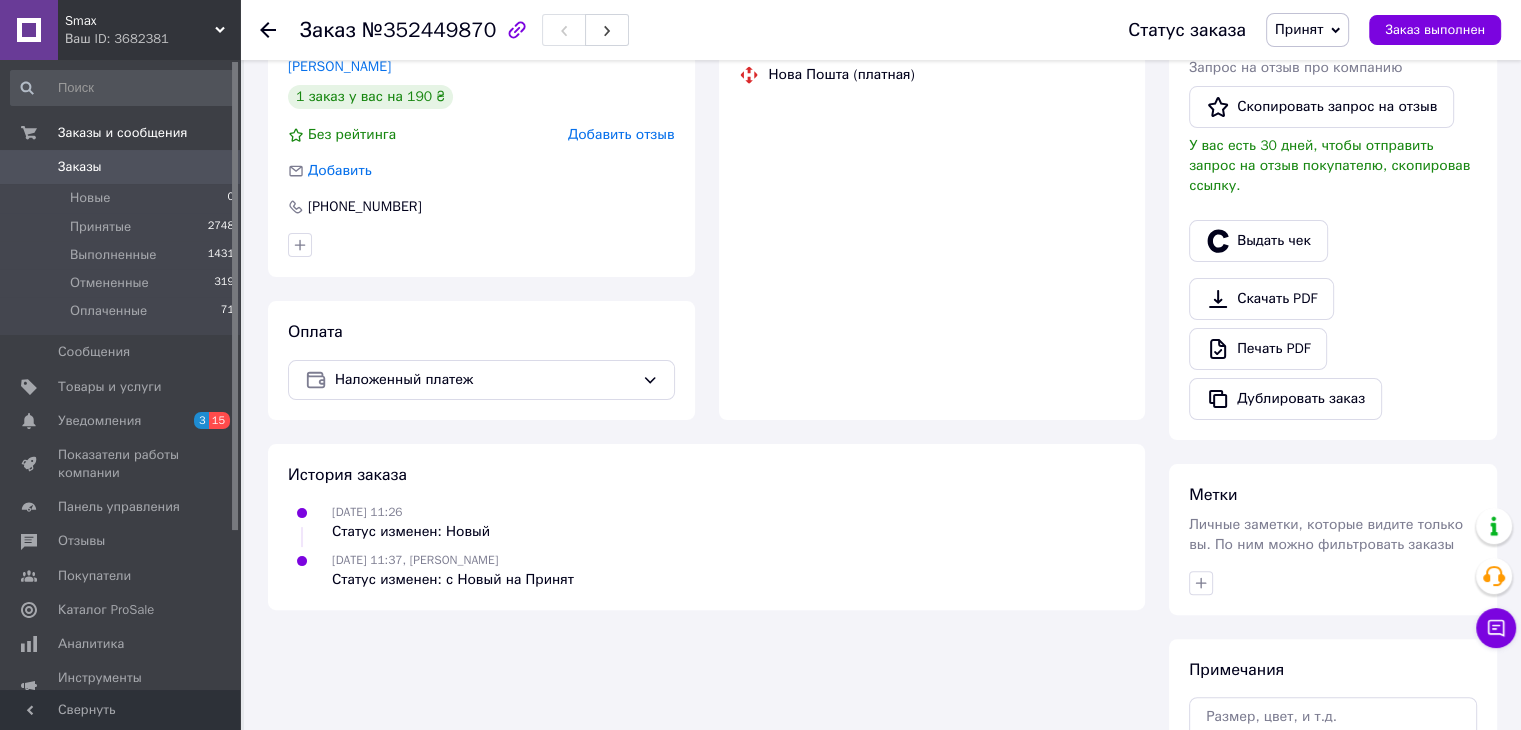 scroll, scrollTop: 400, scrollLeft: 0, axis: vertical 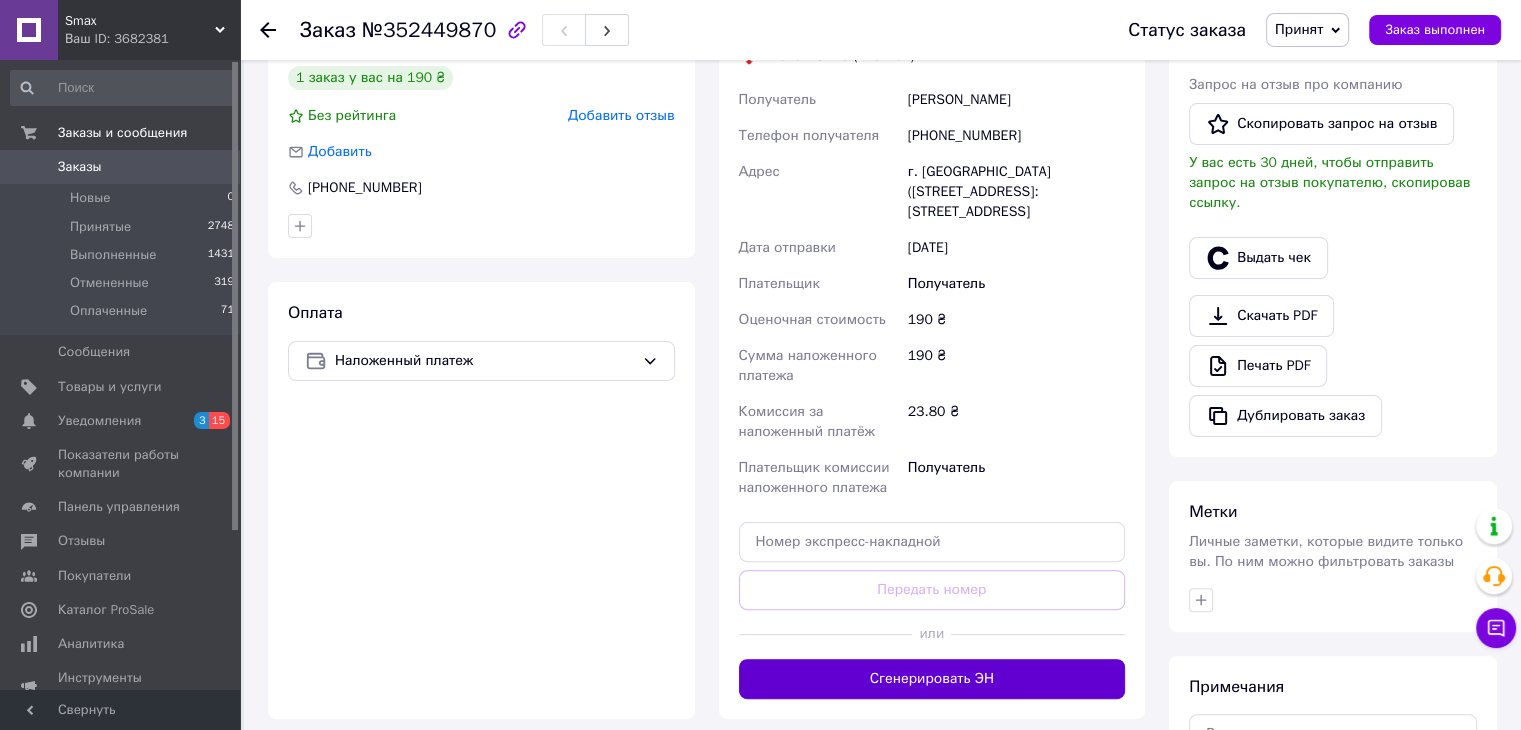 click on "Сгенерировать ЭН" at bounding box center [932, 679] 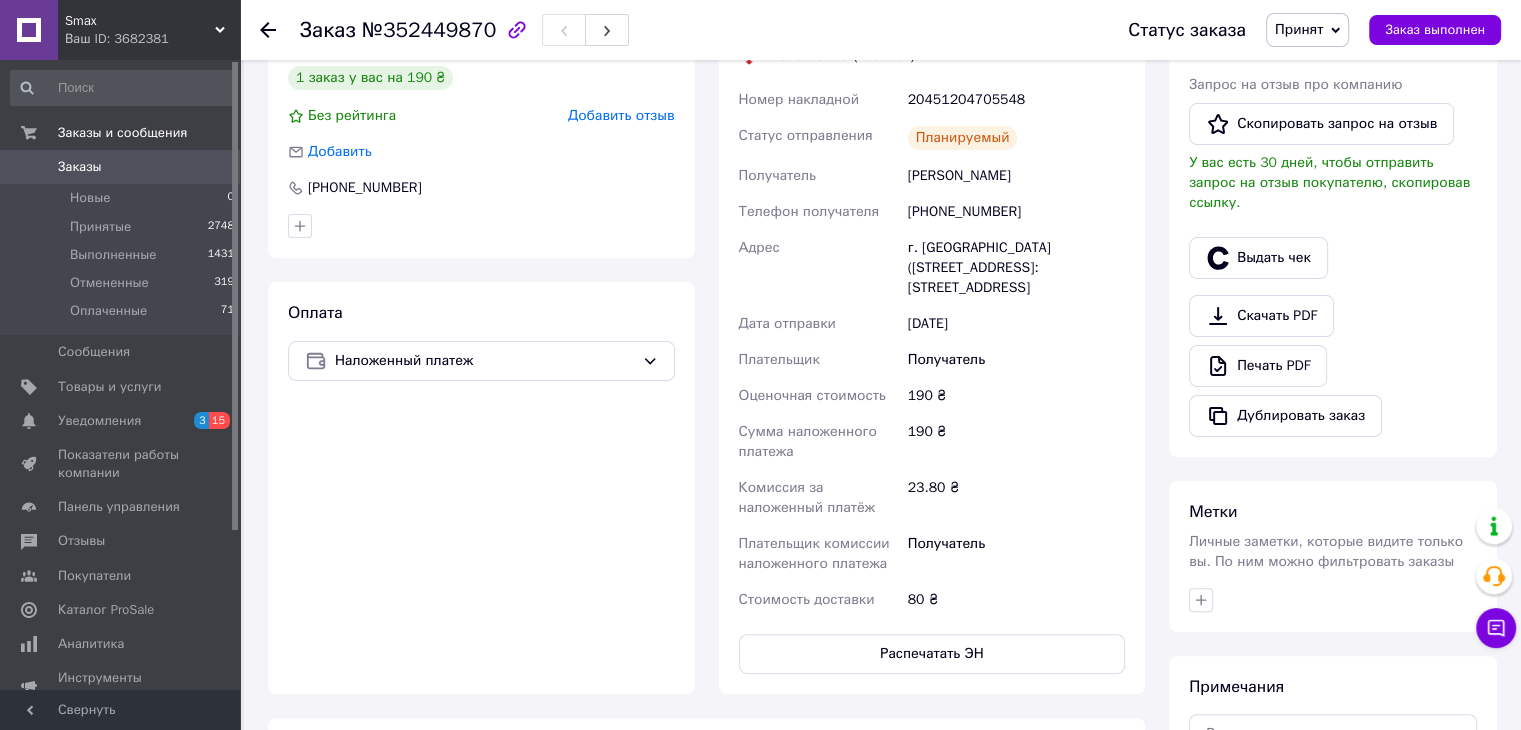 click on "Заказы" at bounding box center [121, 167] 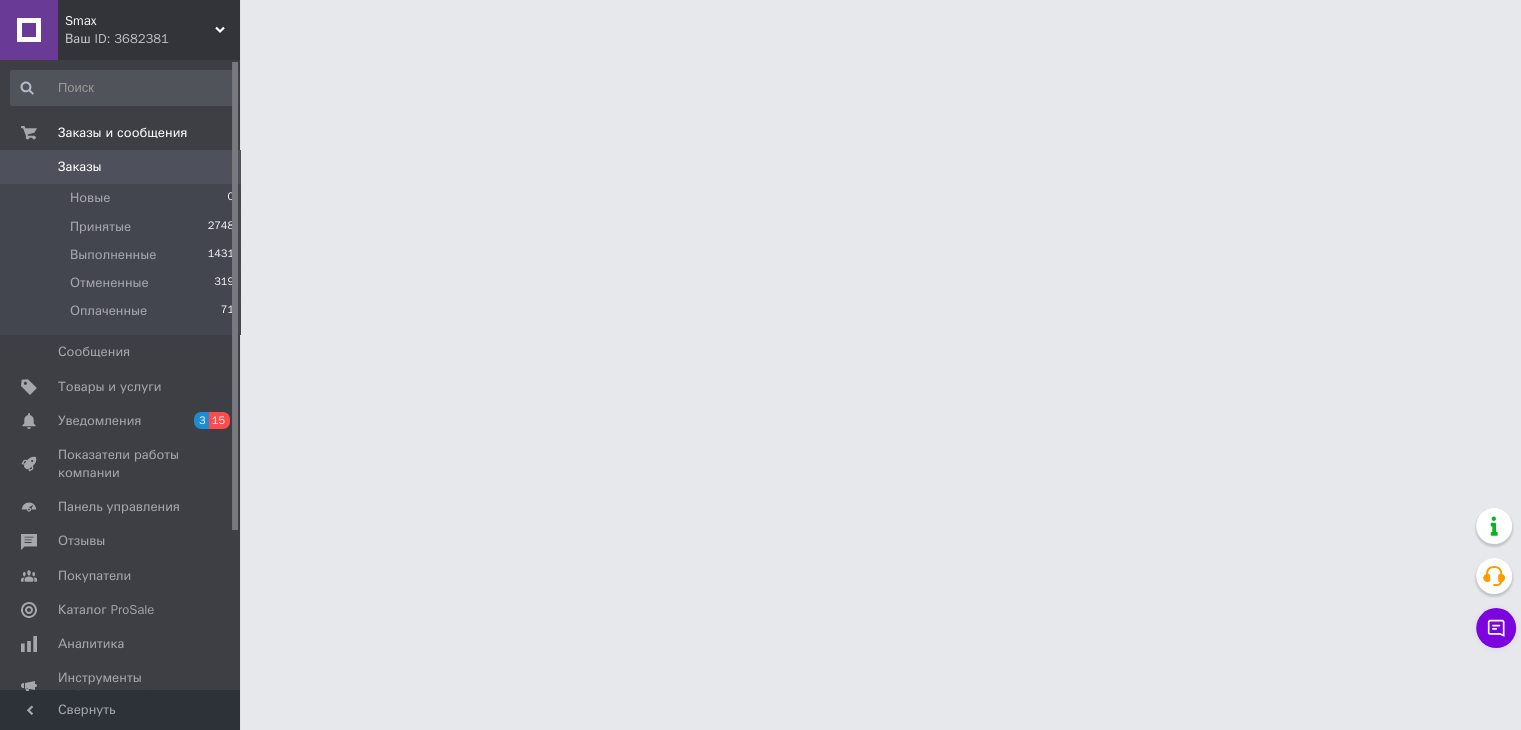 scroll, scrollTop: 0, scrollLeft: 0, axis: both 